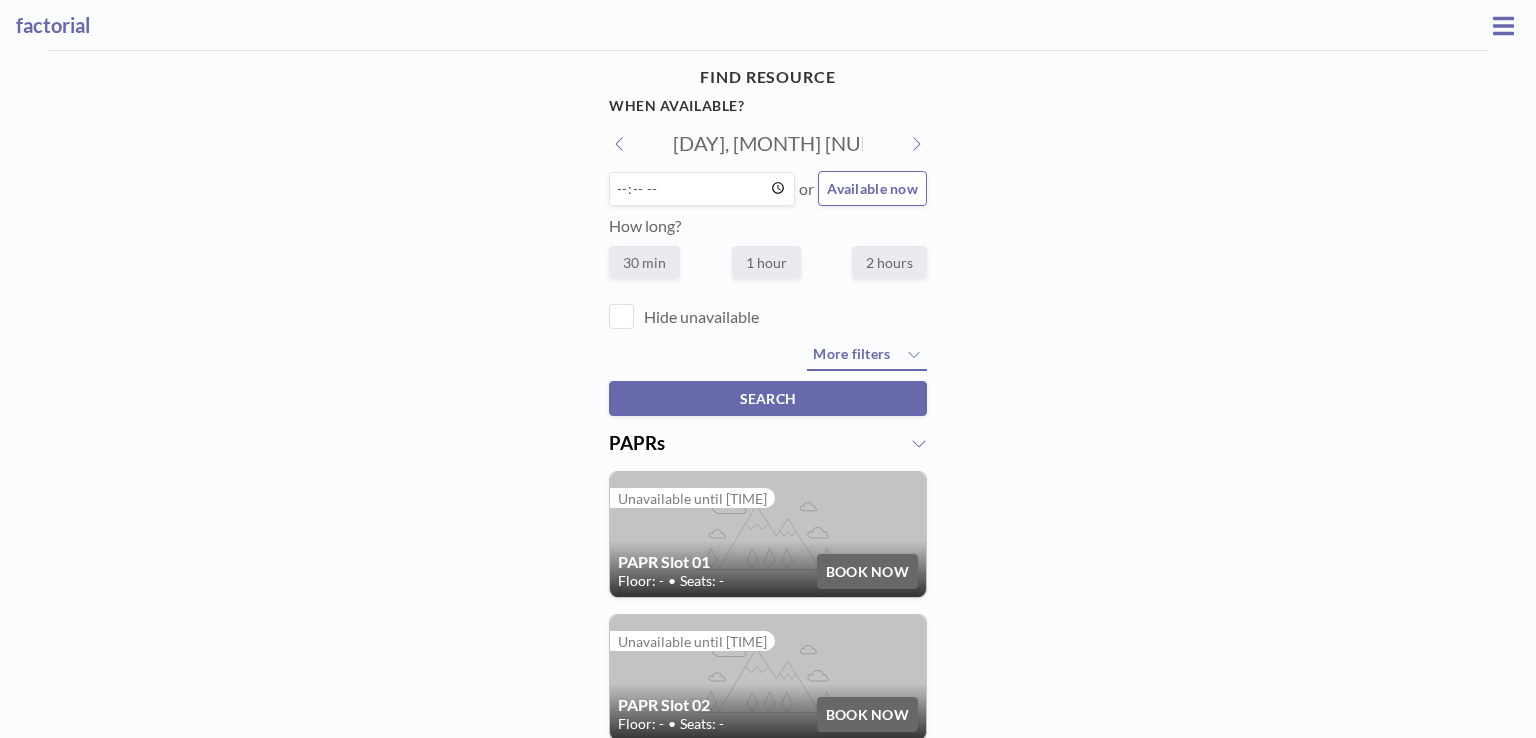 scroll, scrollTop: 0, scrollLeft: 0, axis: both 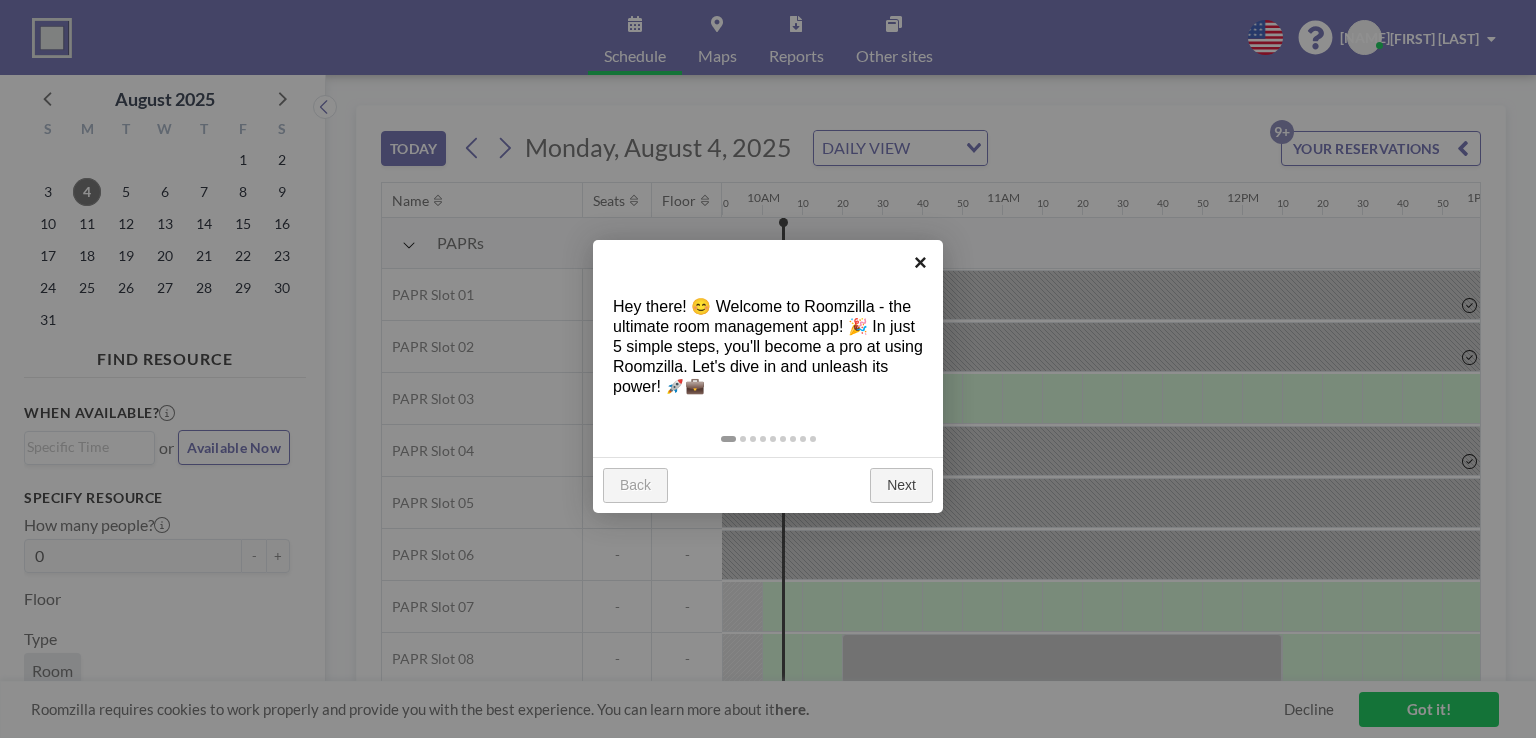 click on "×" at bounding box center [920, 262] 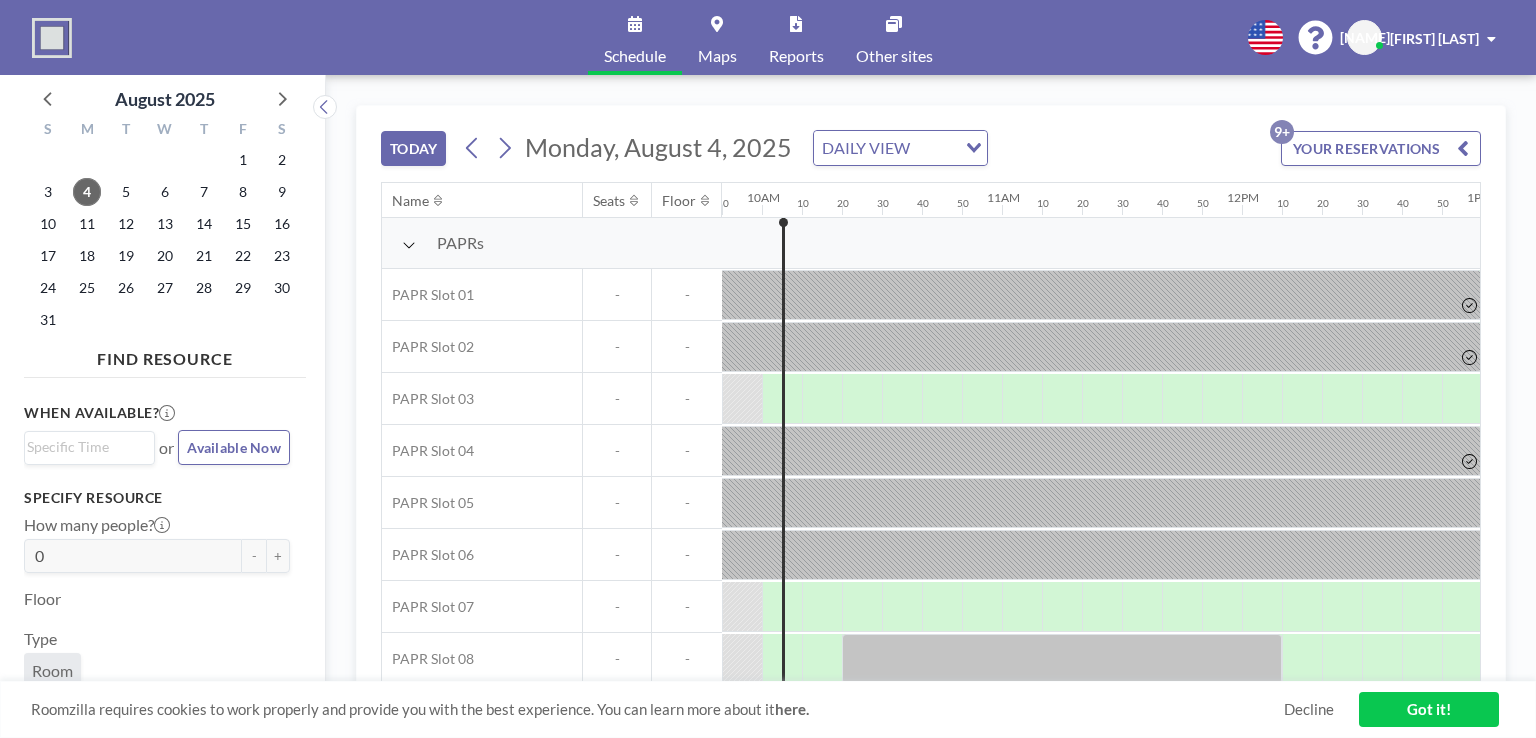 click at bounding box center [1265, 37] 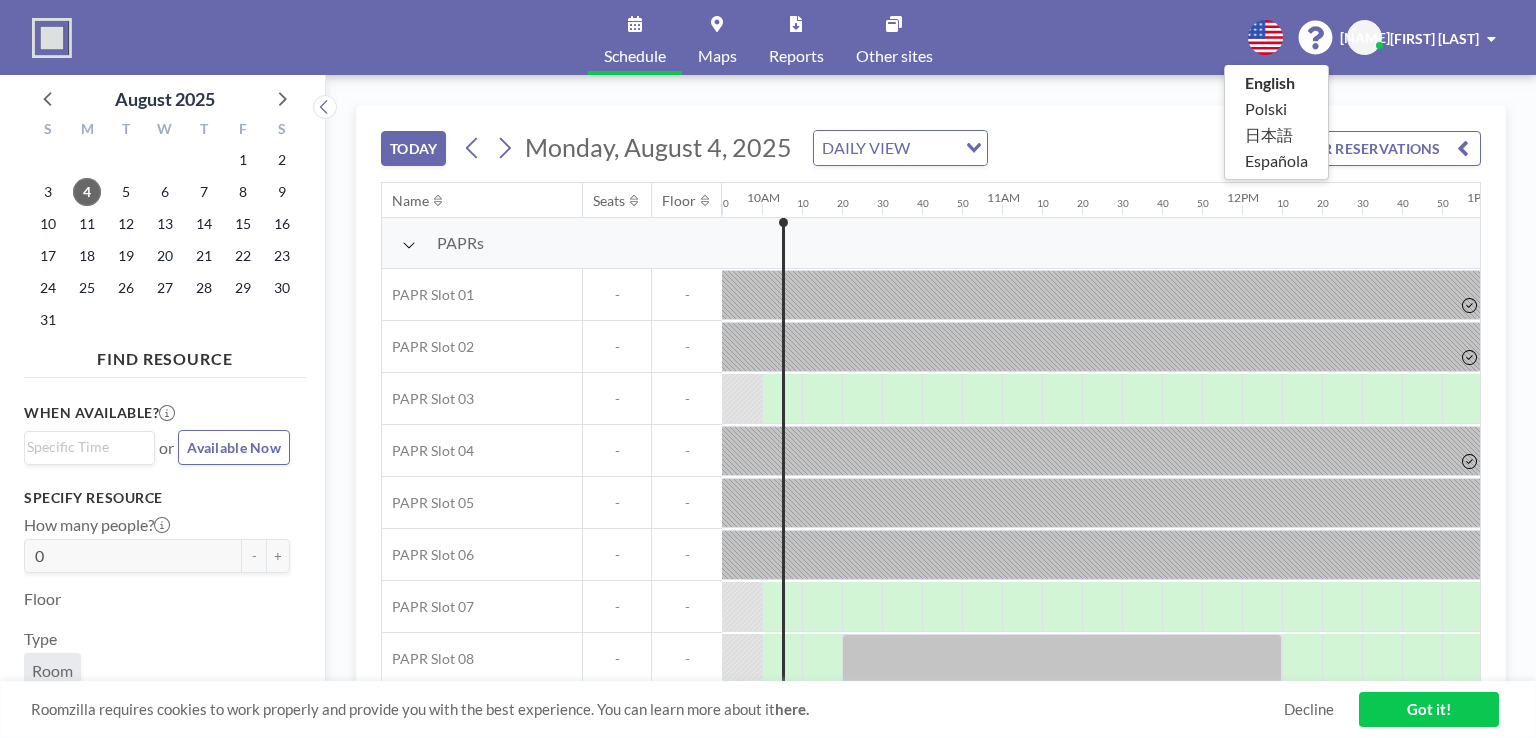click at bounding box center (768, 369) 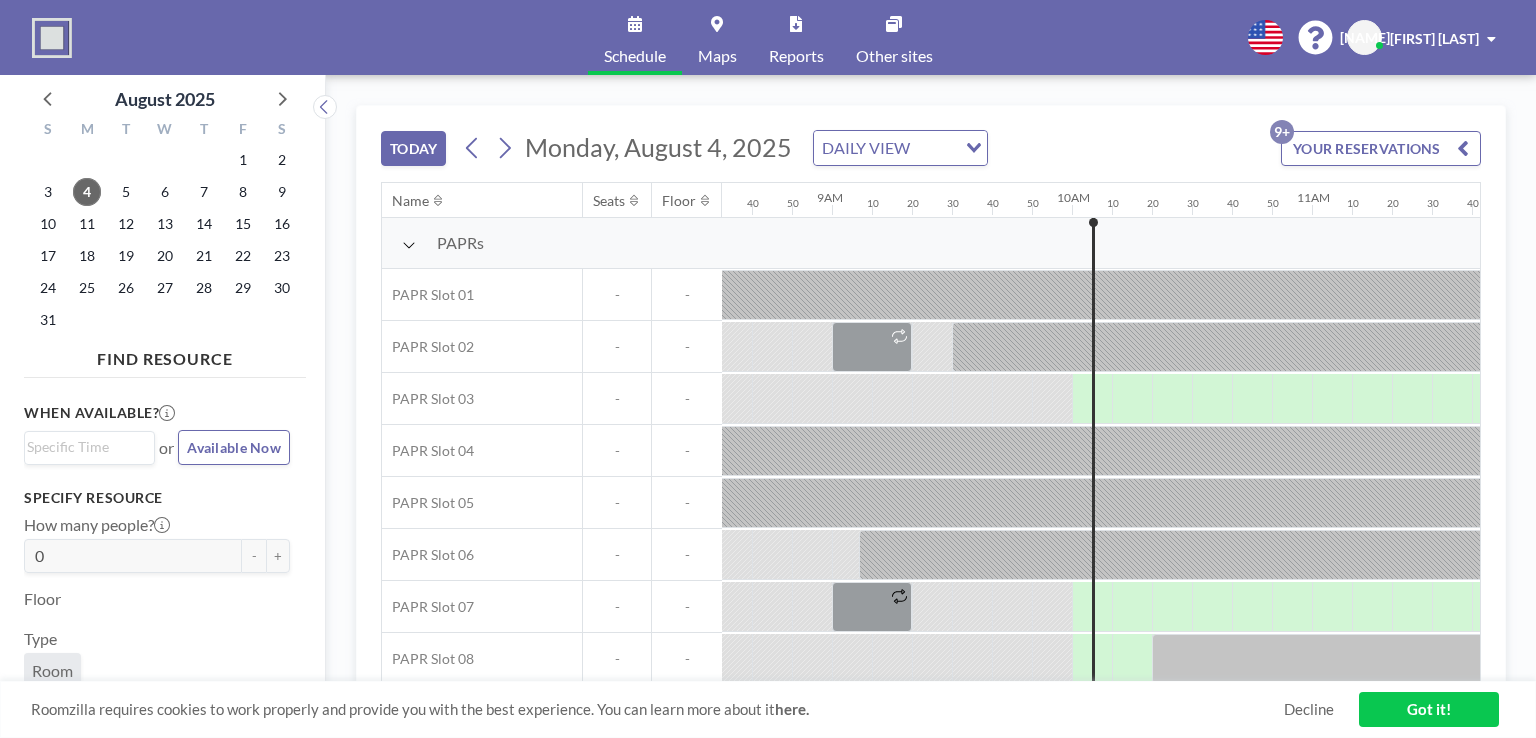 scroll, scrollTop: 0, scrollLeft: 2146, axis: horizontal 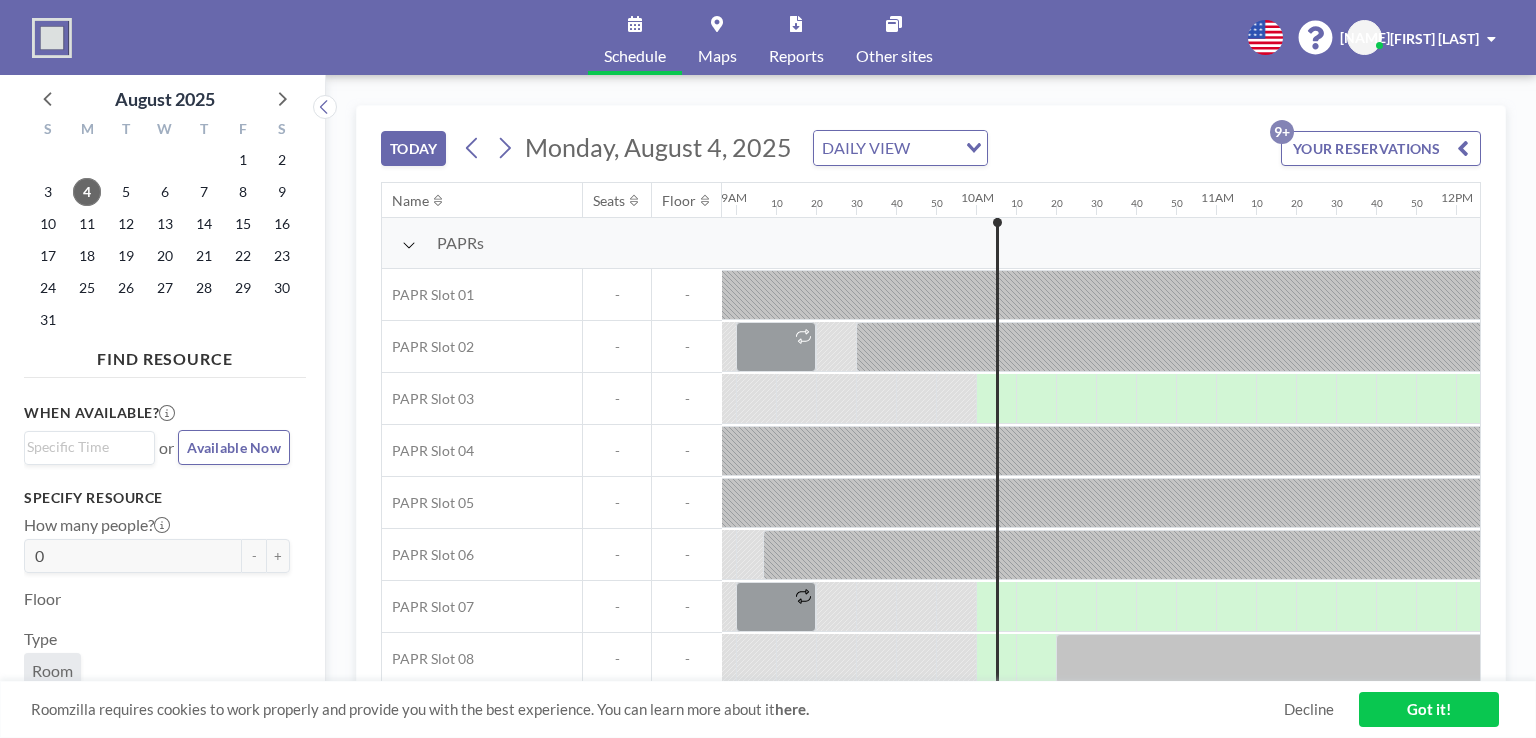 click on "YOUR RESERVATIONS   9+" at bounding box center [1381, 148] 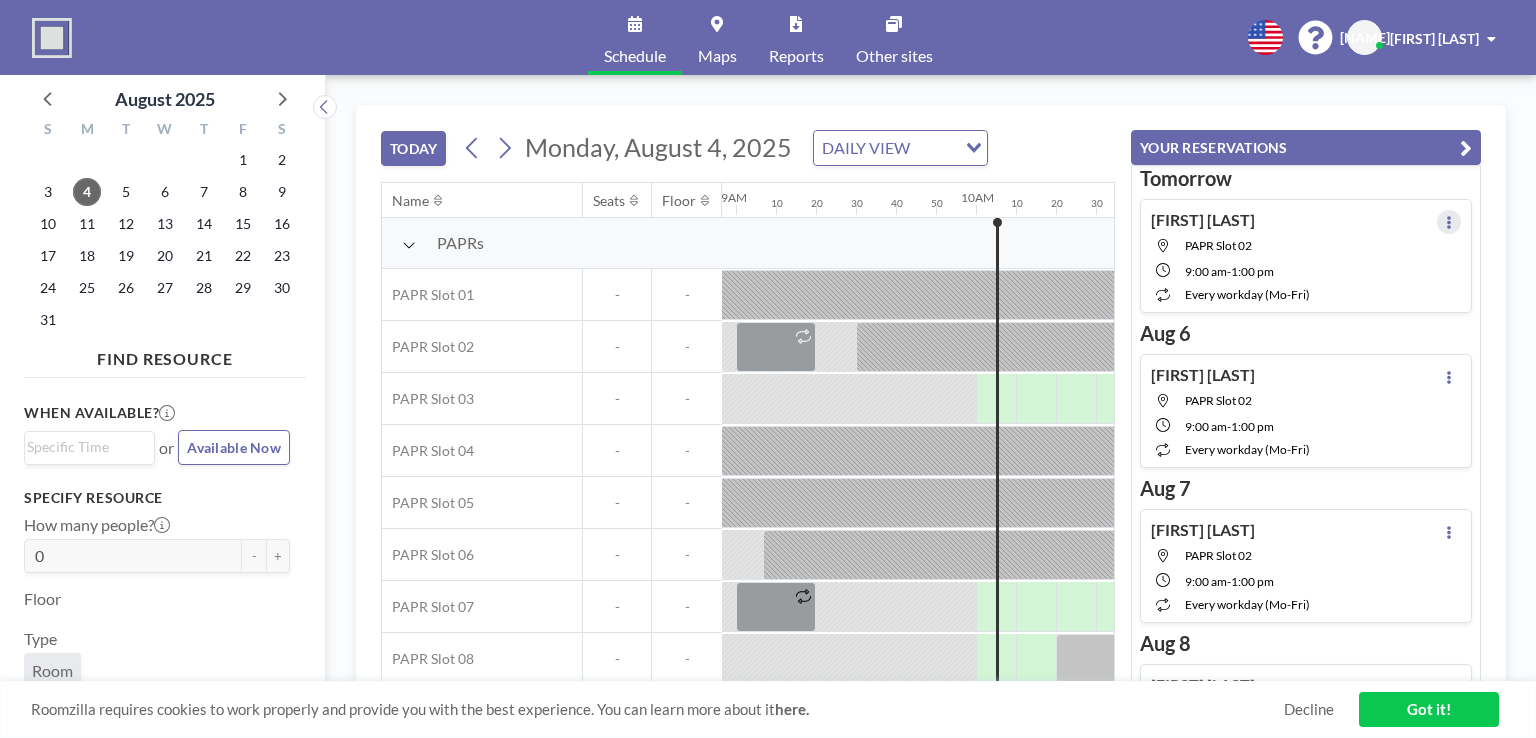 click at bounding box center (1449, 222) 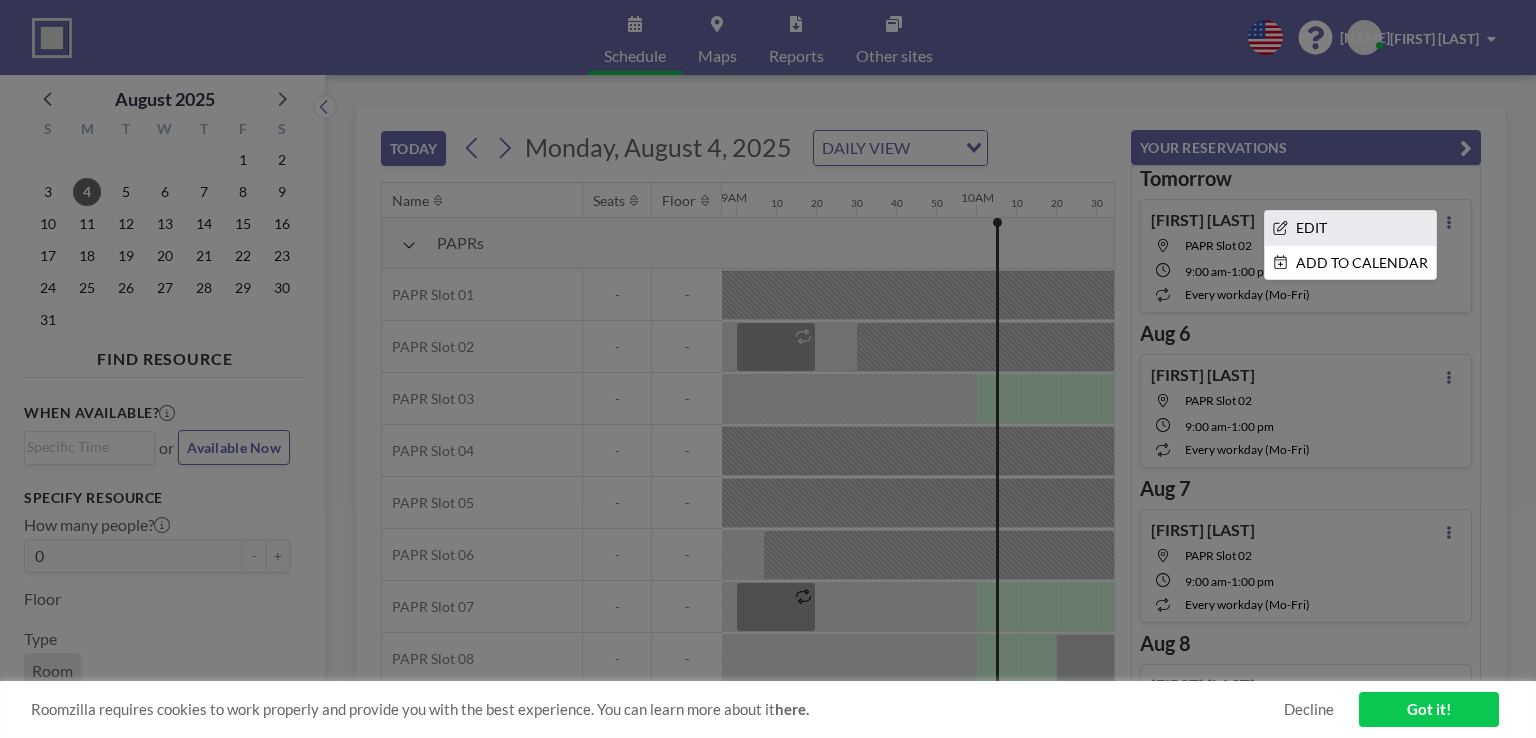 click on "EDIT" at bounding box center (1350, 228) 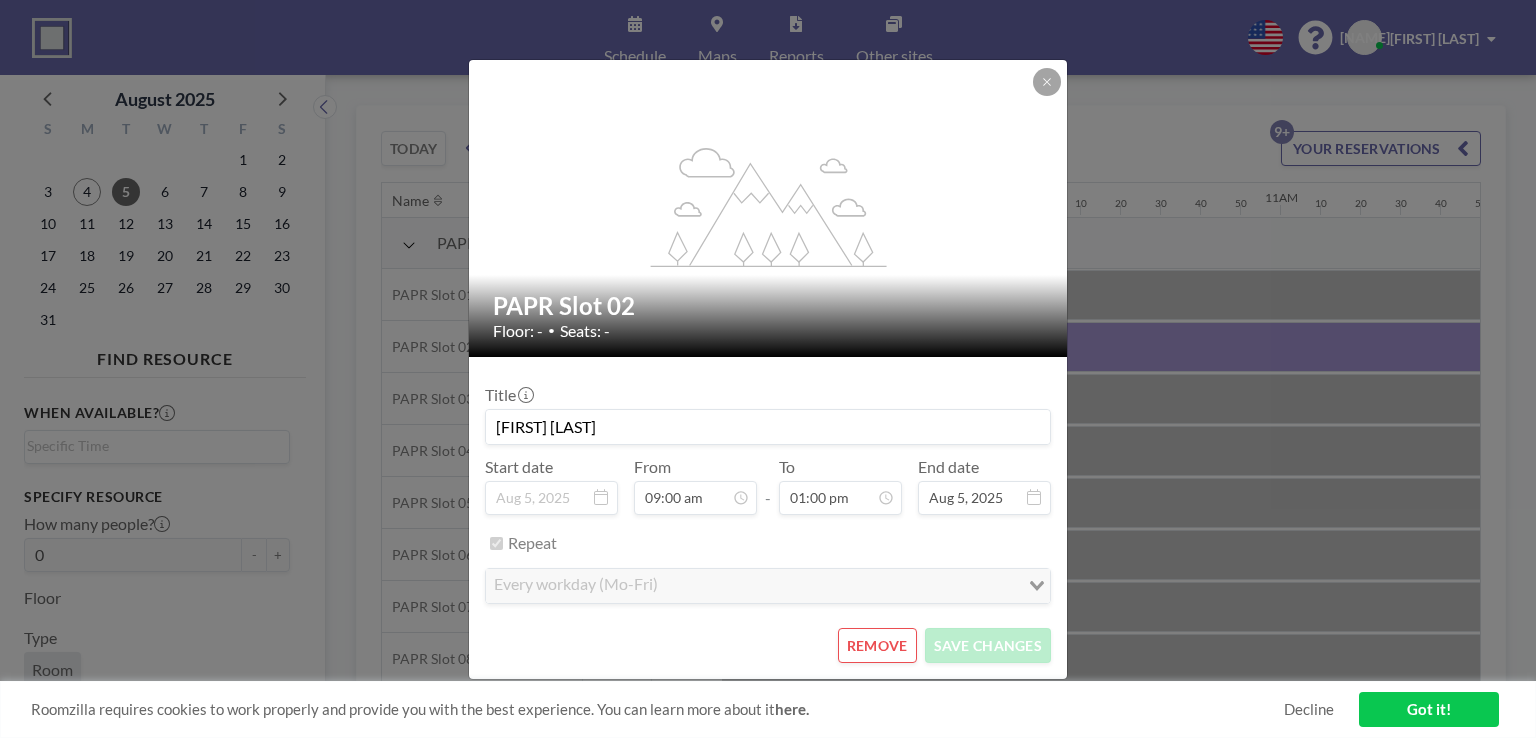 scroll, scrollTop: 0, scrollLeft: 2120, axis: horizontal 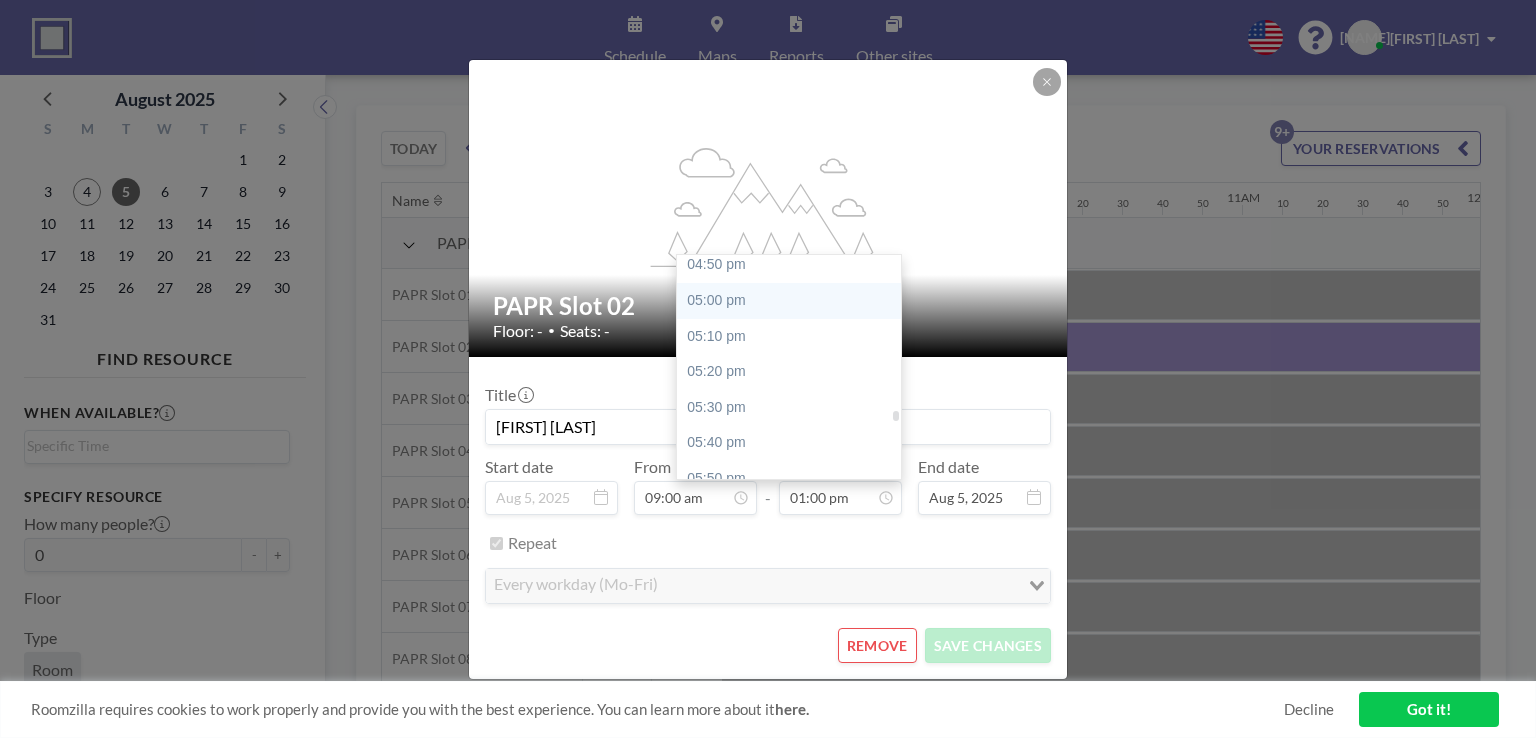 click on "05:00 pm" at bounding box center (794, 301) 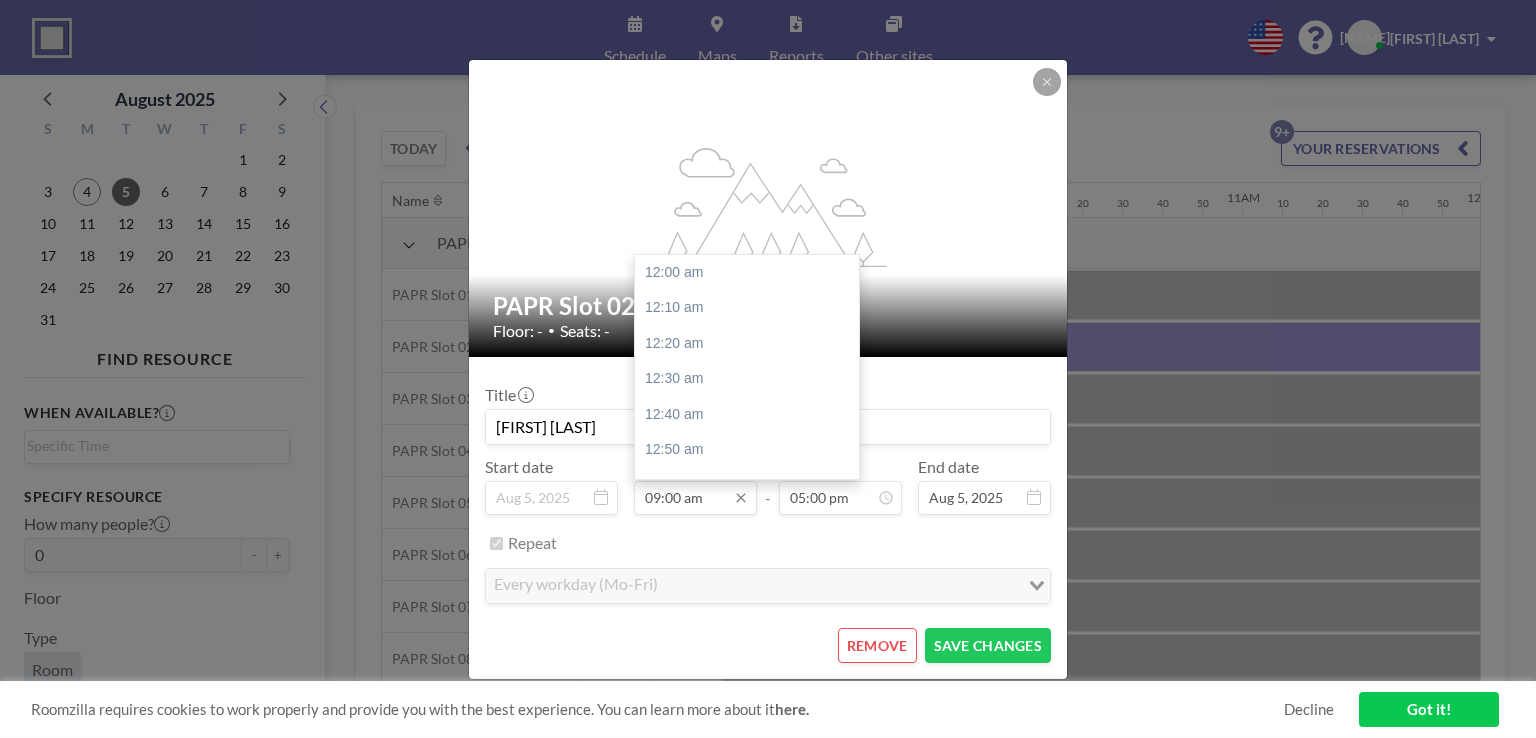 scroll, scrollTop: 1922, scrollLeft: 0, axis: vertical 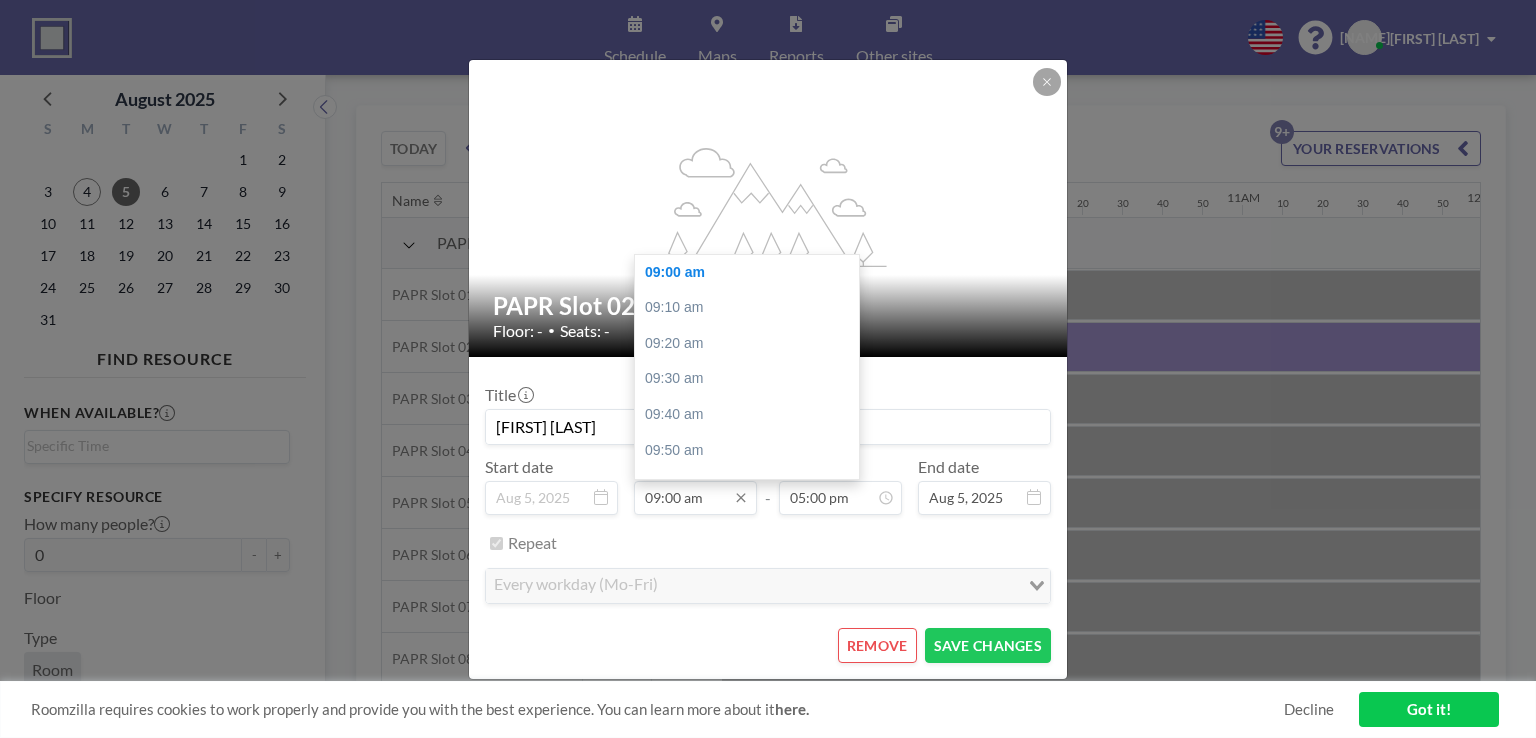 click on "09:00 am" at bounding box center (695, 498) 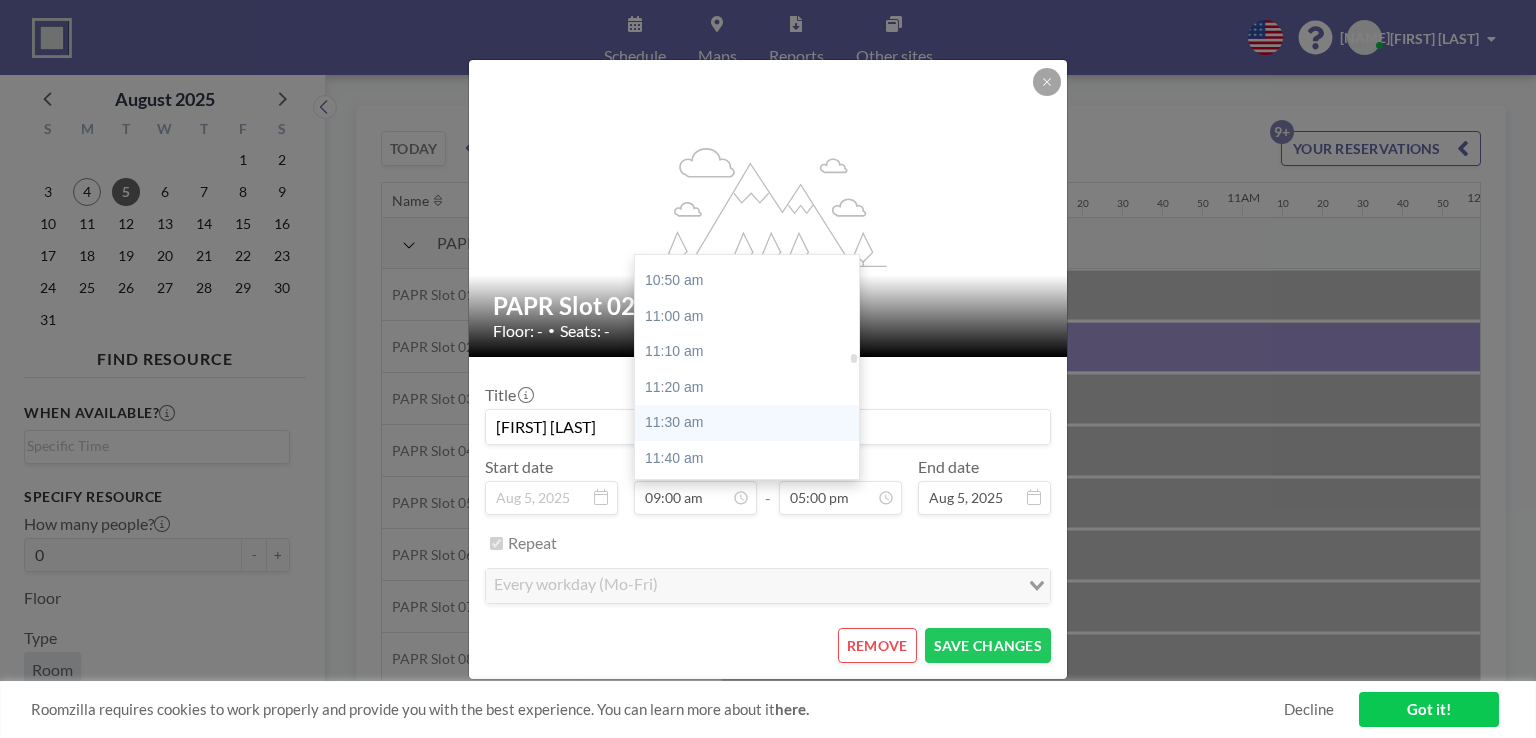 scroll, scrollTop: 2322, scrollLeft: 0, axis: vertical 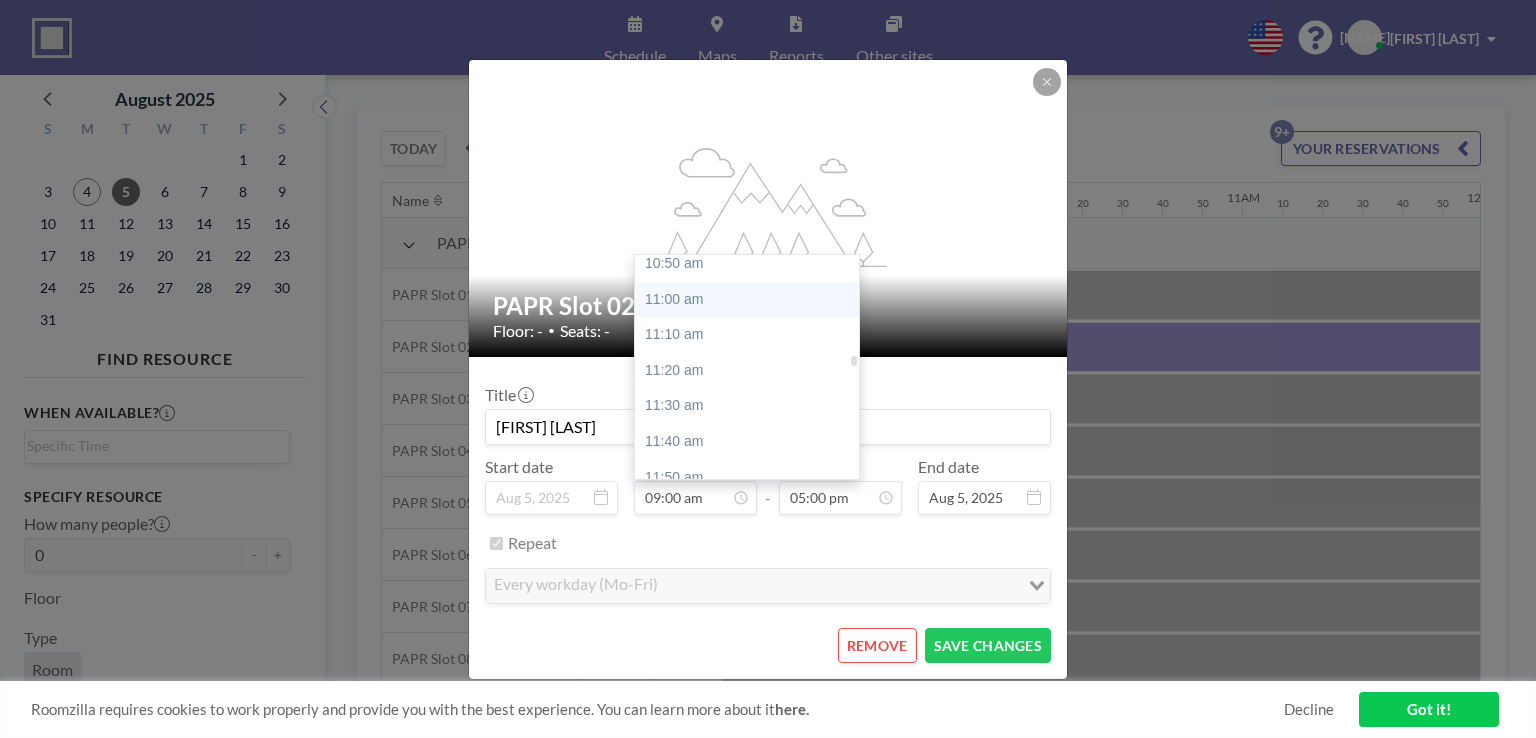 click on "11:00 am" at bounding box center [752, 300] 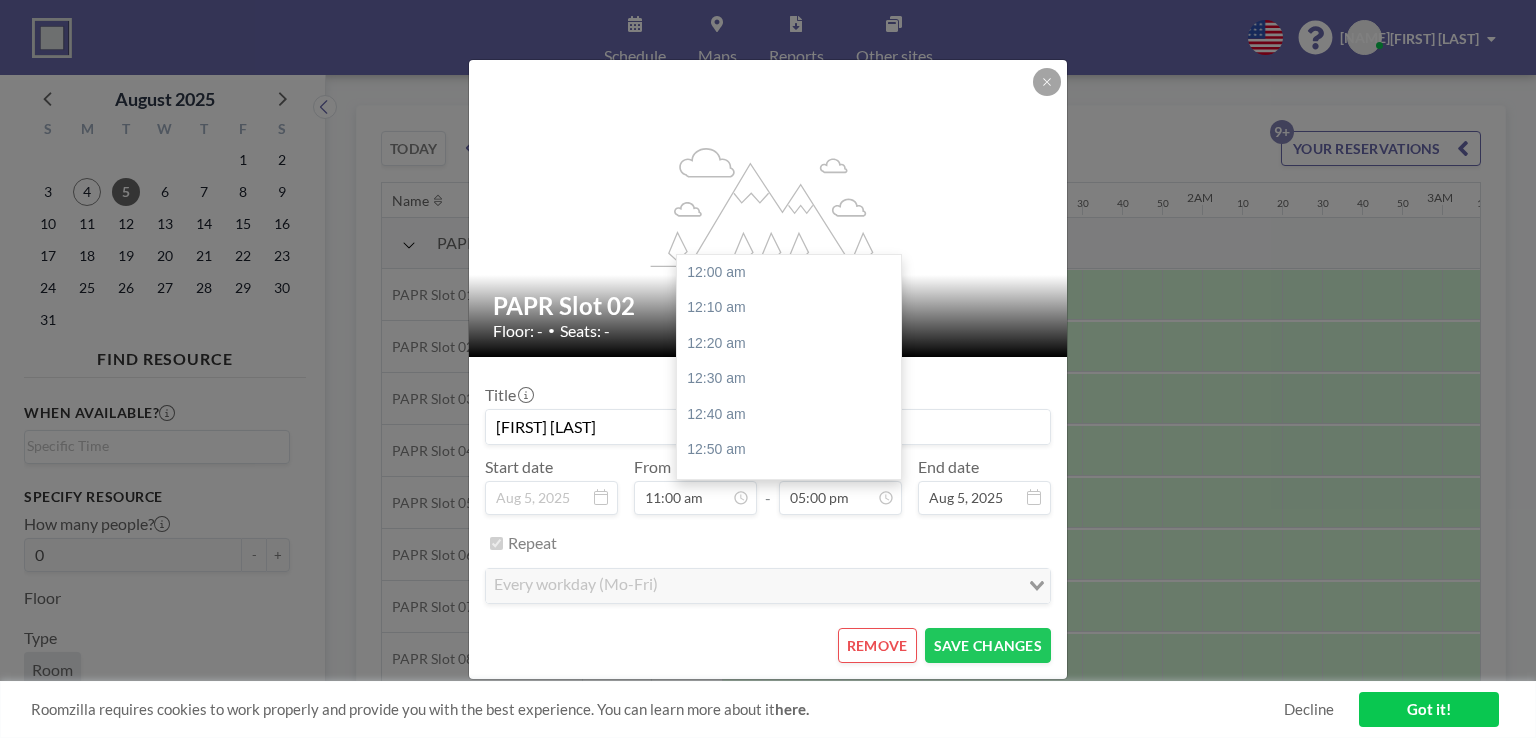 scroll, scrollTop: 0, scrollLeft: 304, axis: horizontal 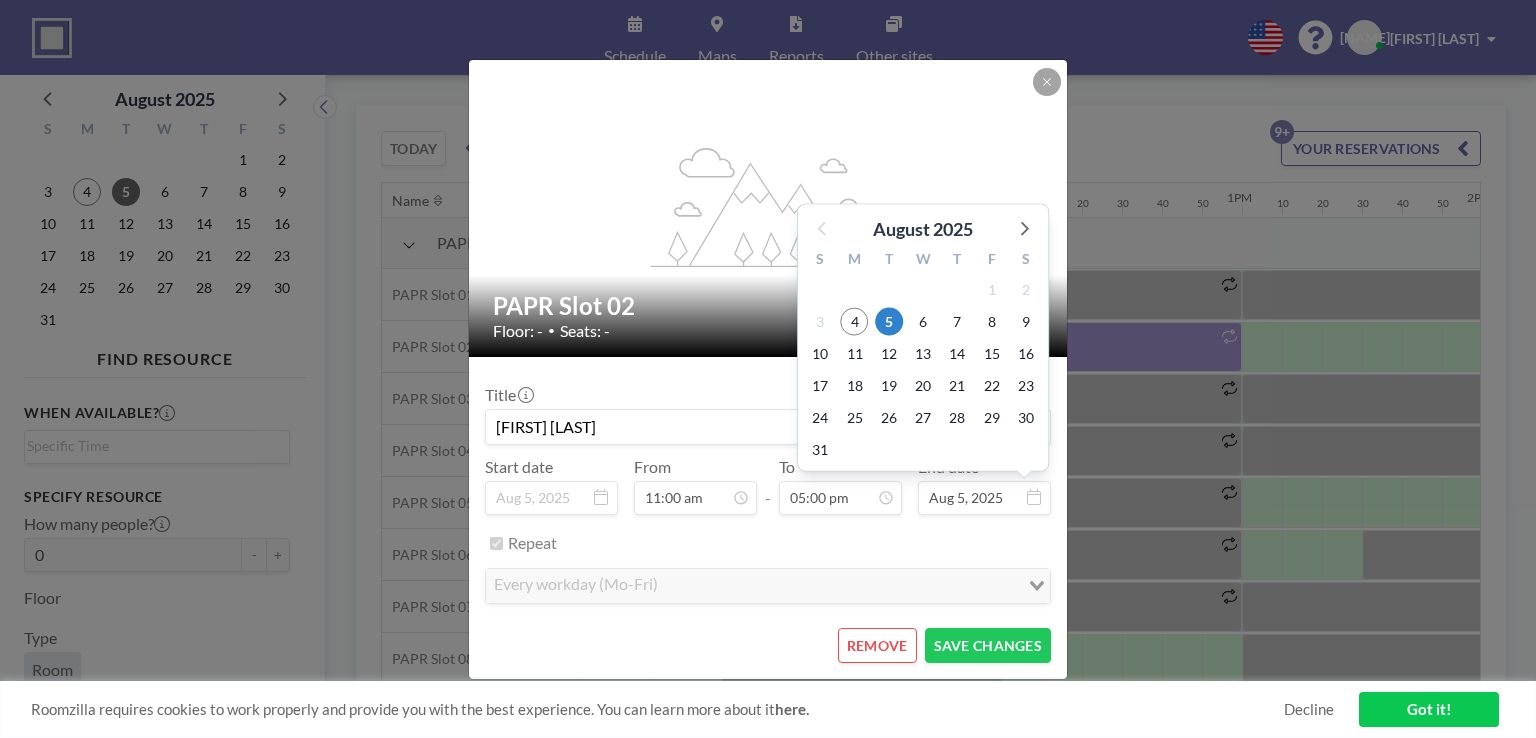 click on "Aug 5, 2025" at bounding box center [984, 498] 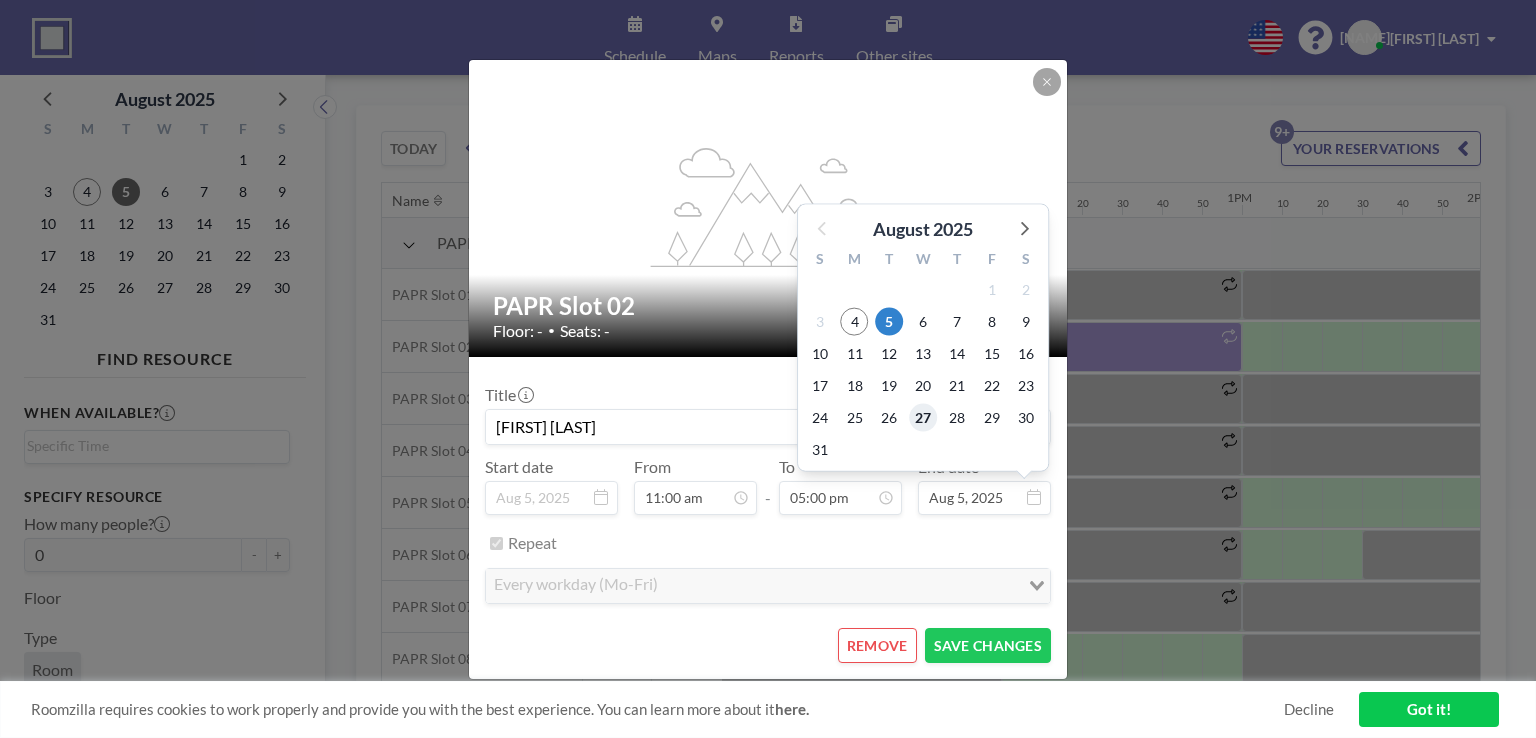 click on "27" at bounding box center (923, 418) 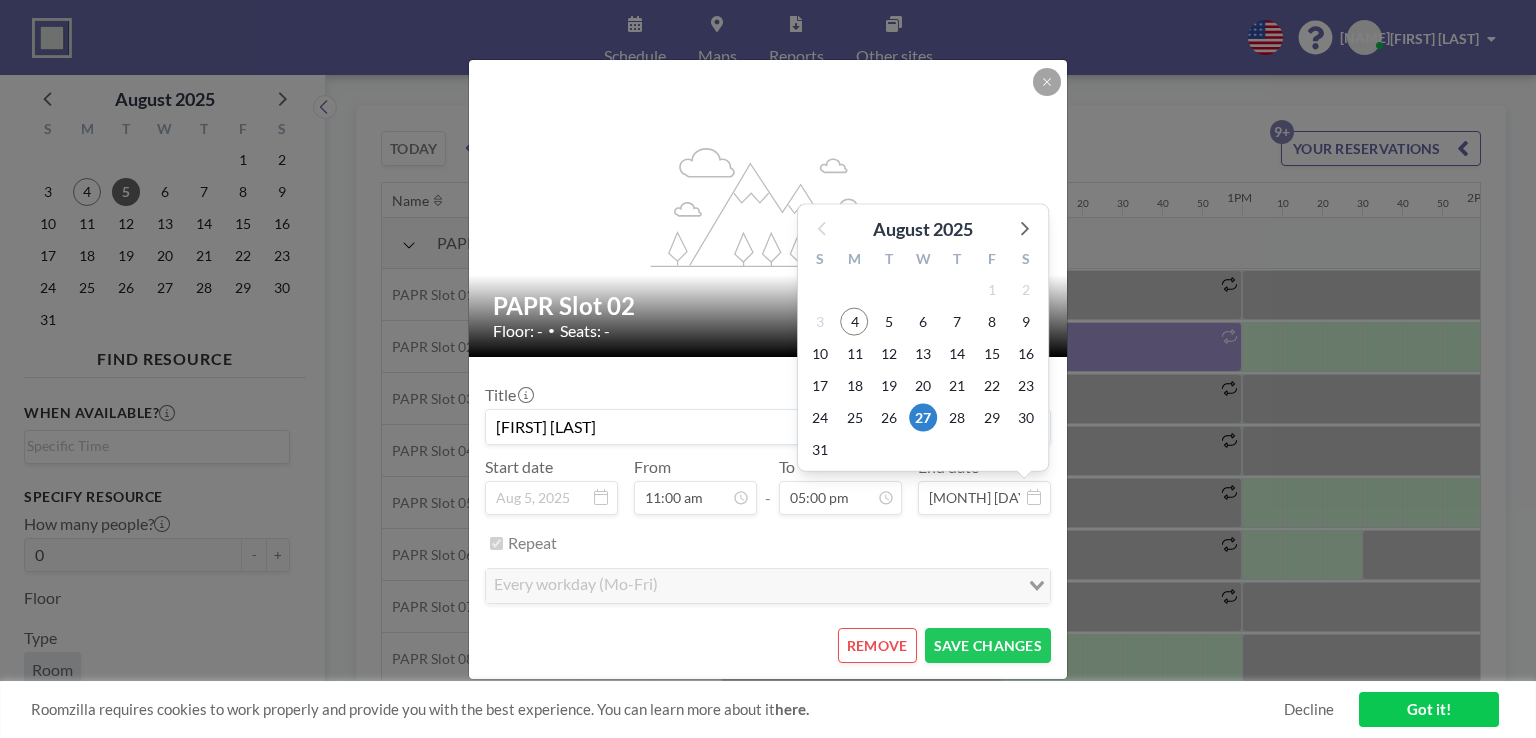 click on "[MONTH] [DAY], [YEAR]" at bounding box center (984, 498) 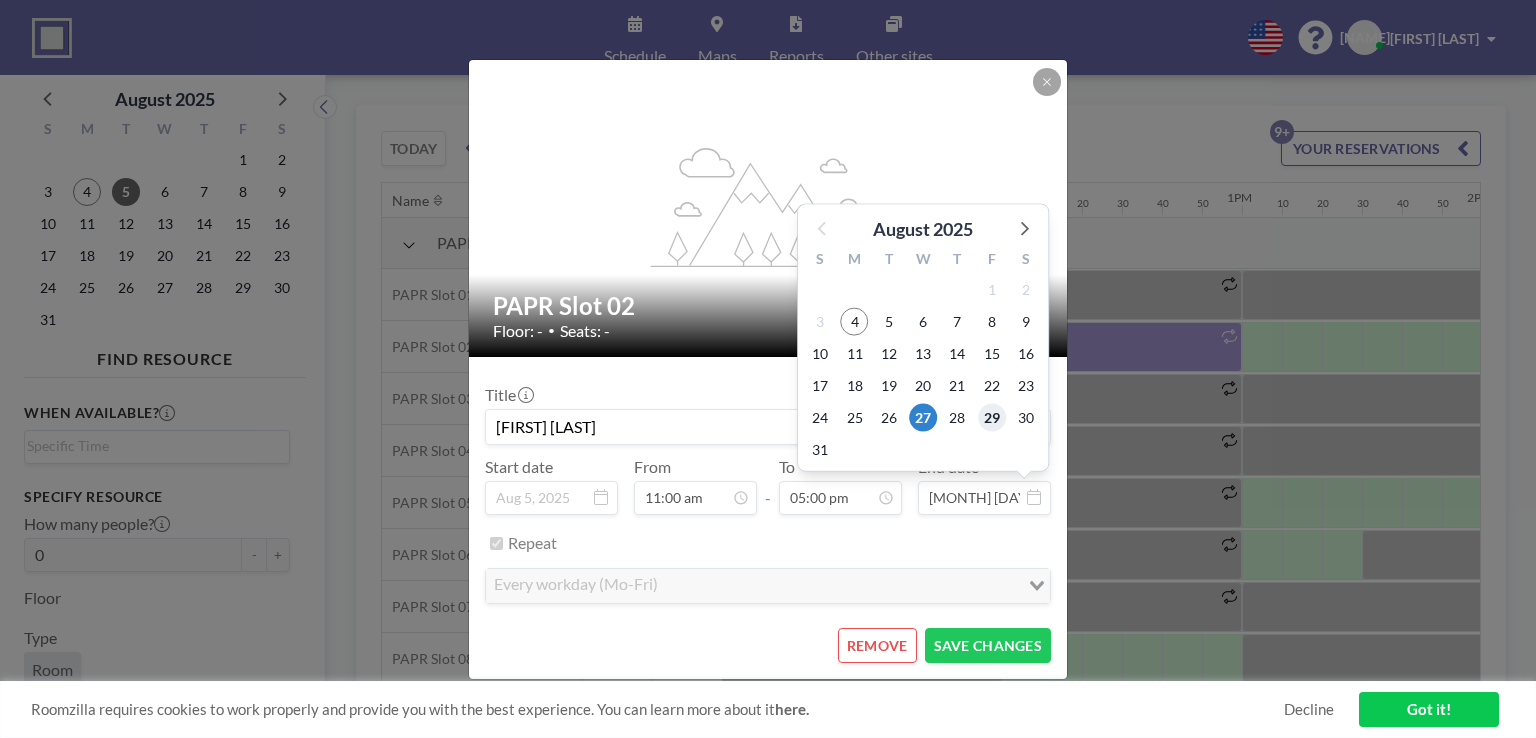 click on "29" at bounding box center [992, 418] 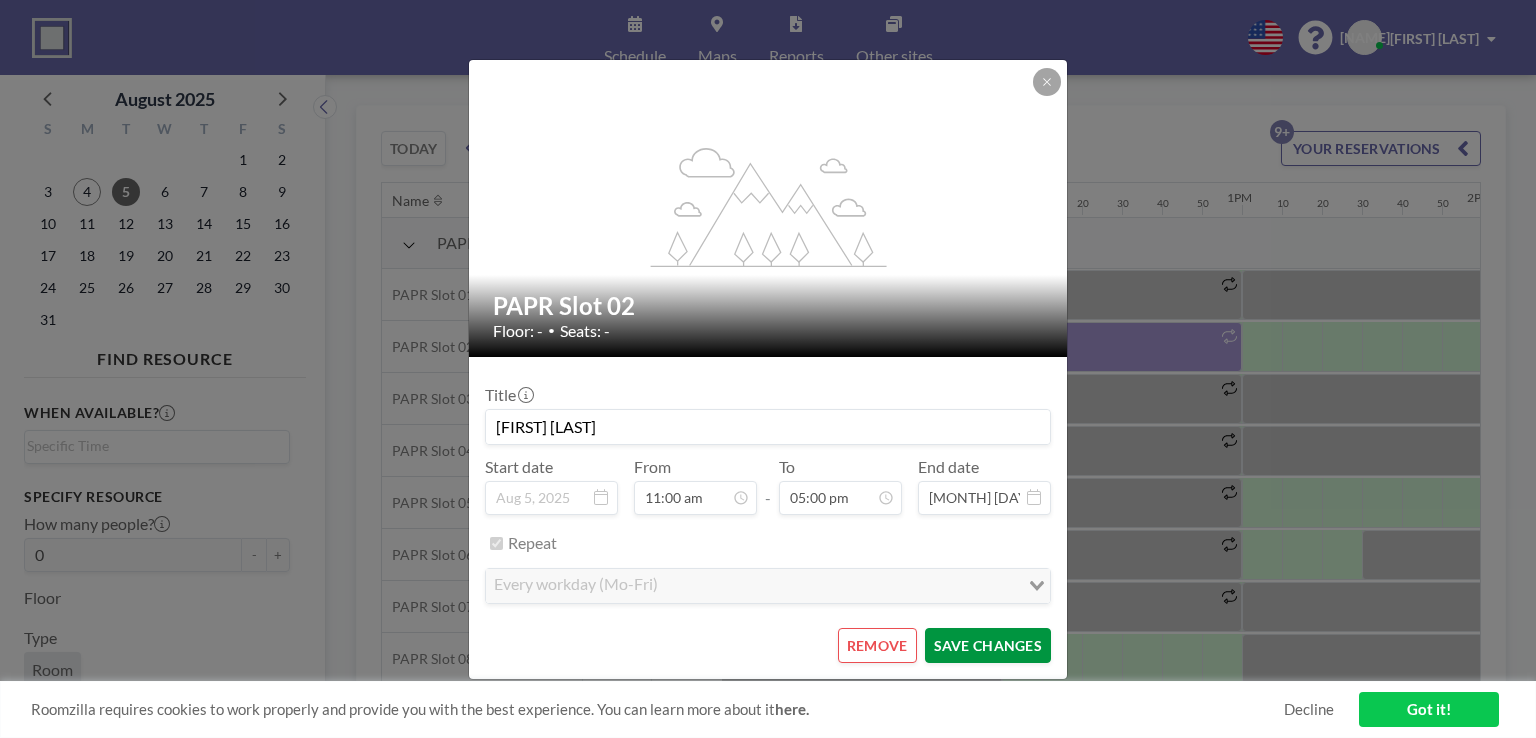 click on "SAVE CHANGES" at bounding box center (988, 645) 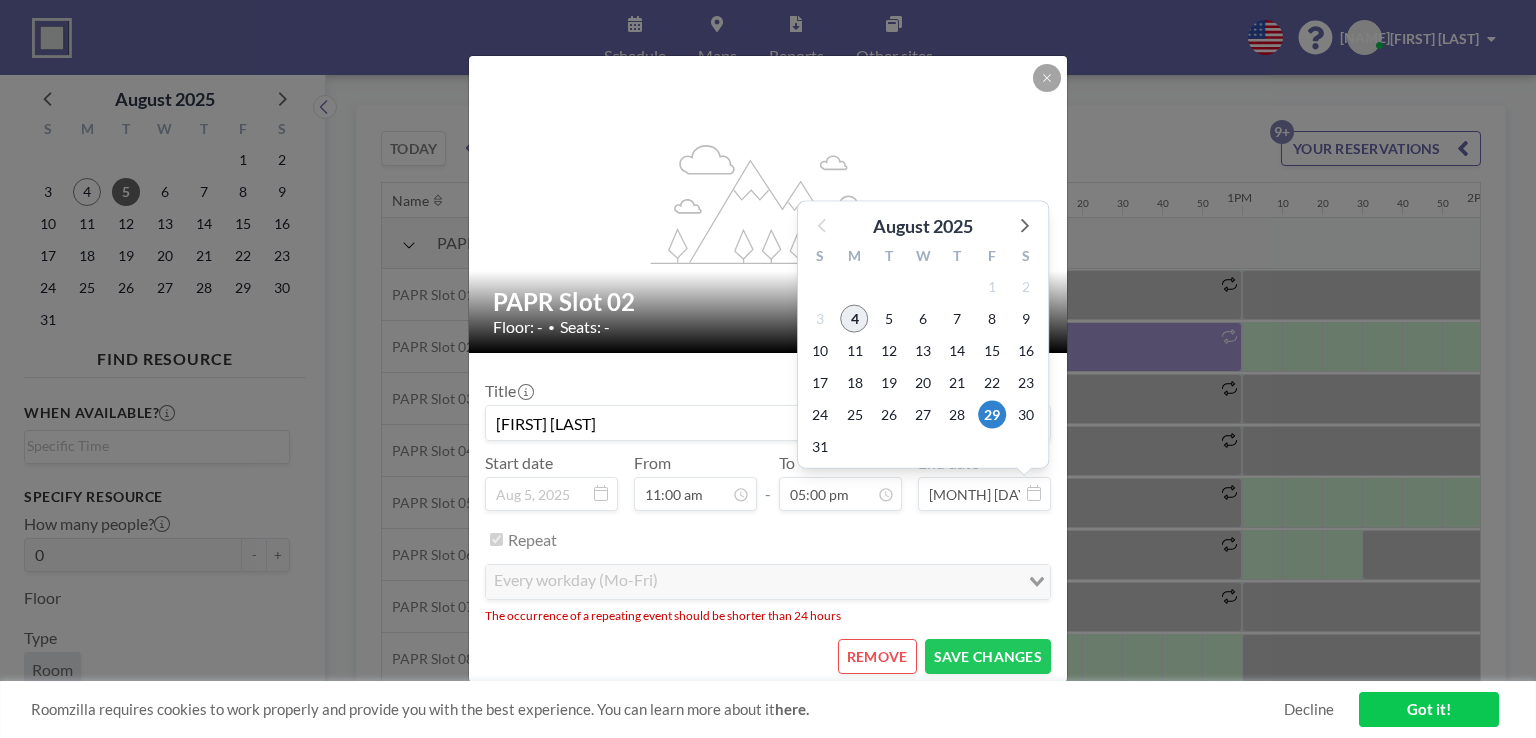 click on "4" at bounding box center (855, 318) 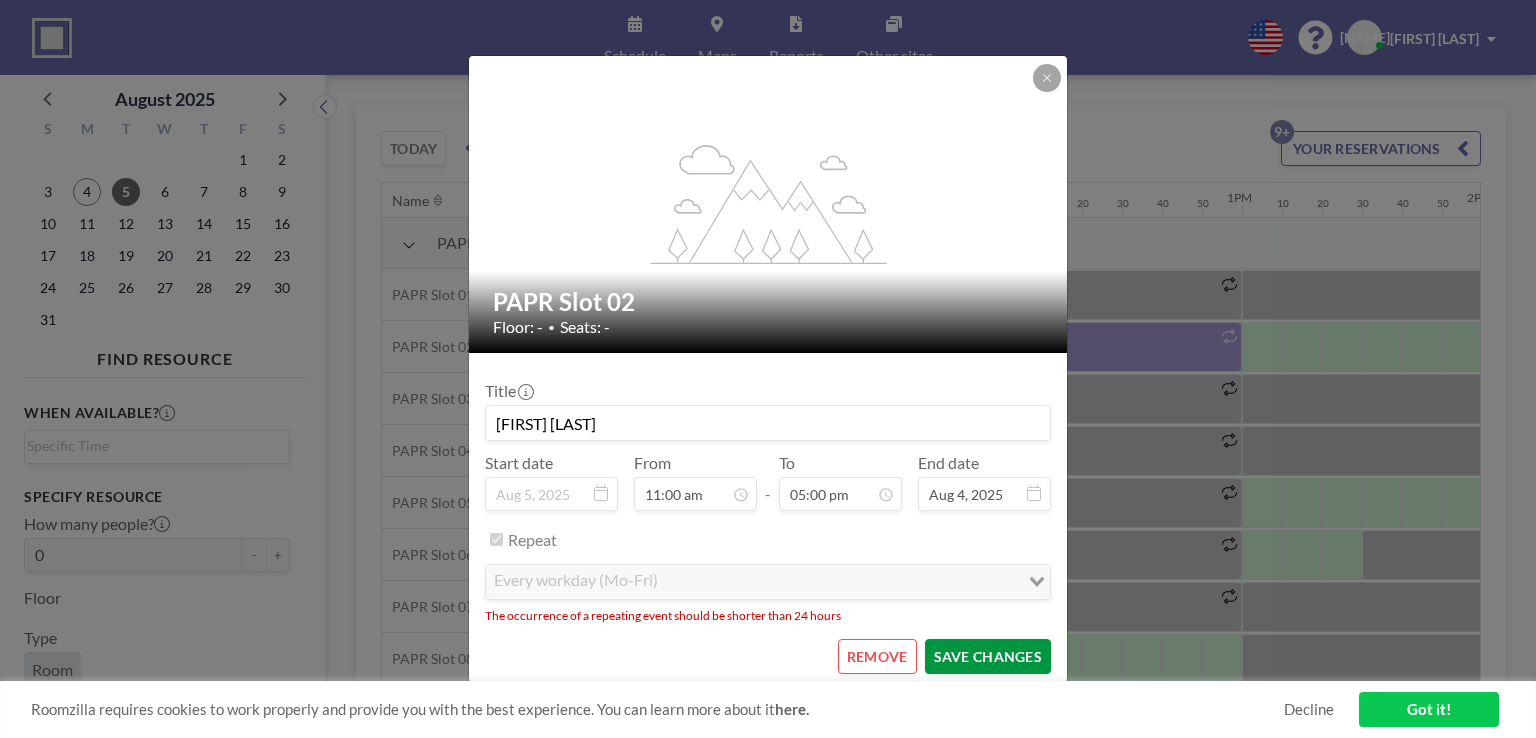 click on "SAVE CHANGES" at bounding box center (988, 656) 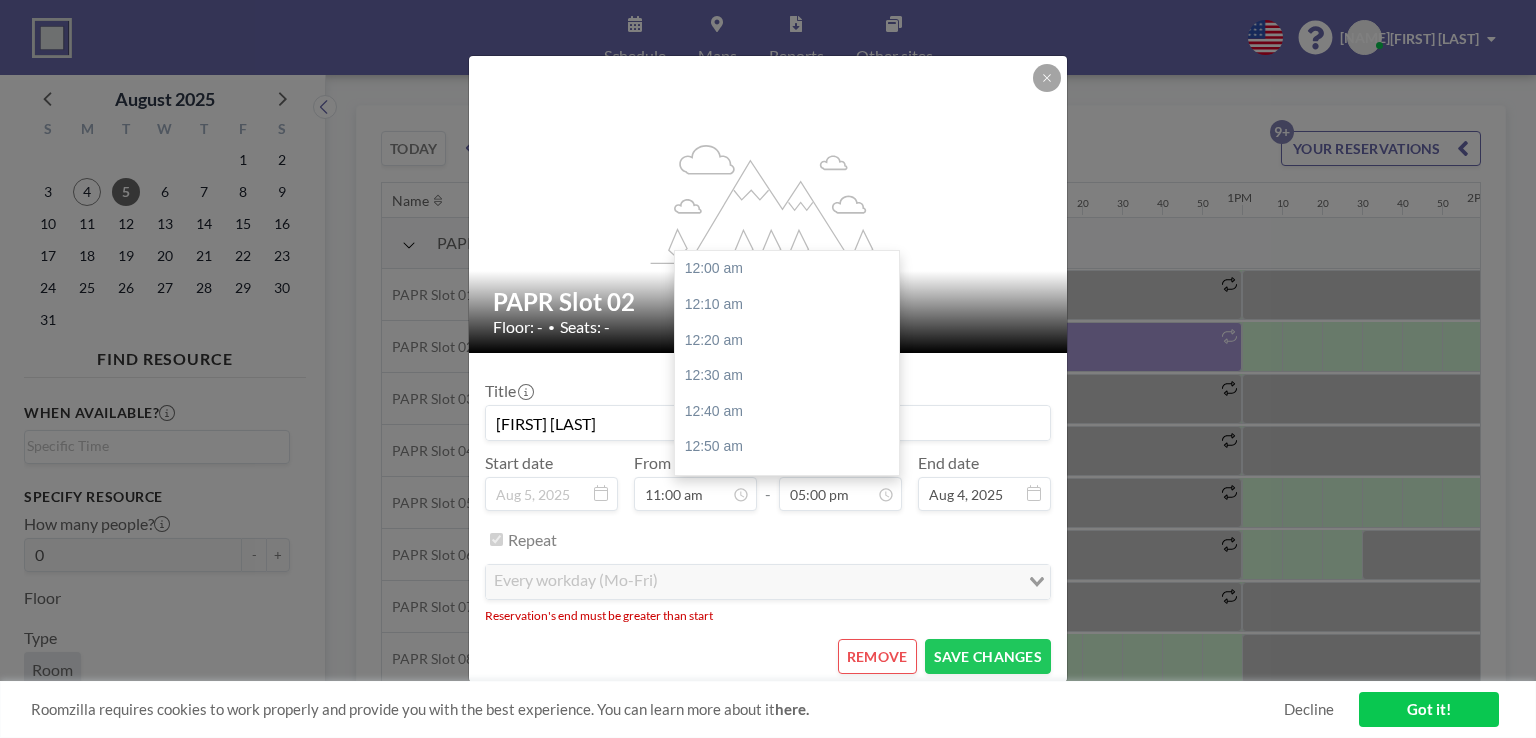 scroll, scrollTop: 3631, scrollLeft: 0, axis: vertical 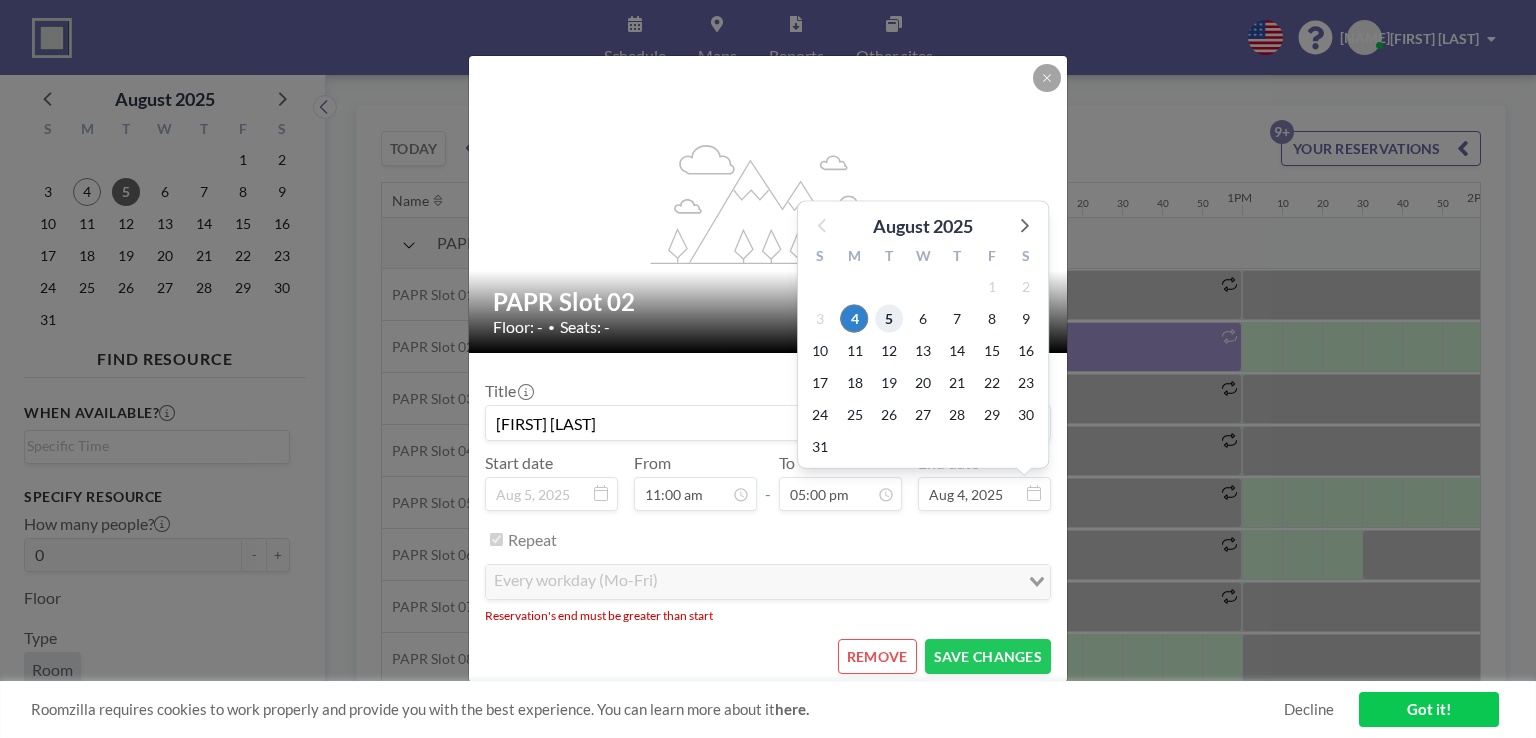 click on "5" at bounding box center [889, 318] 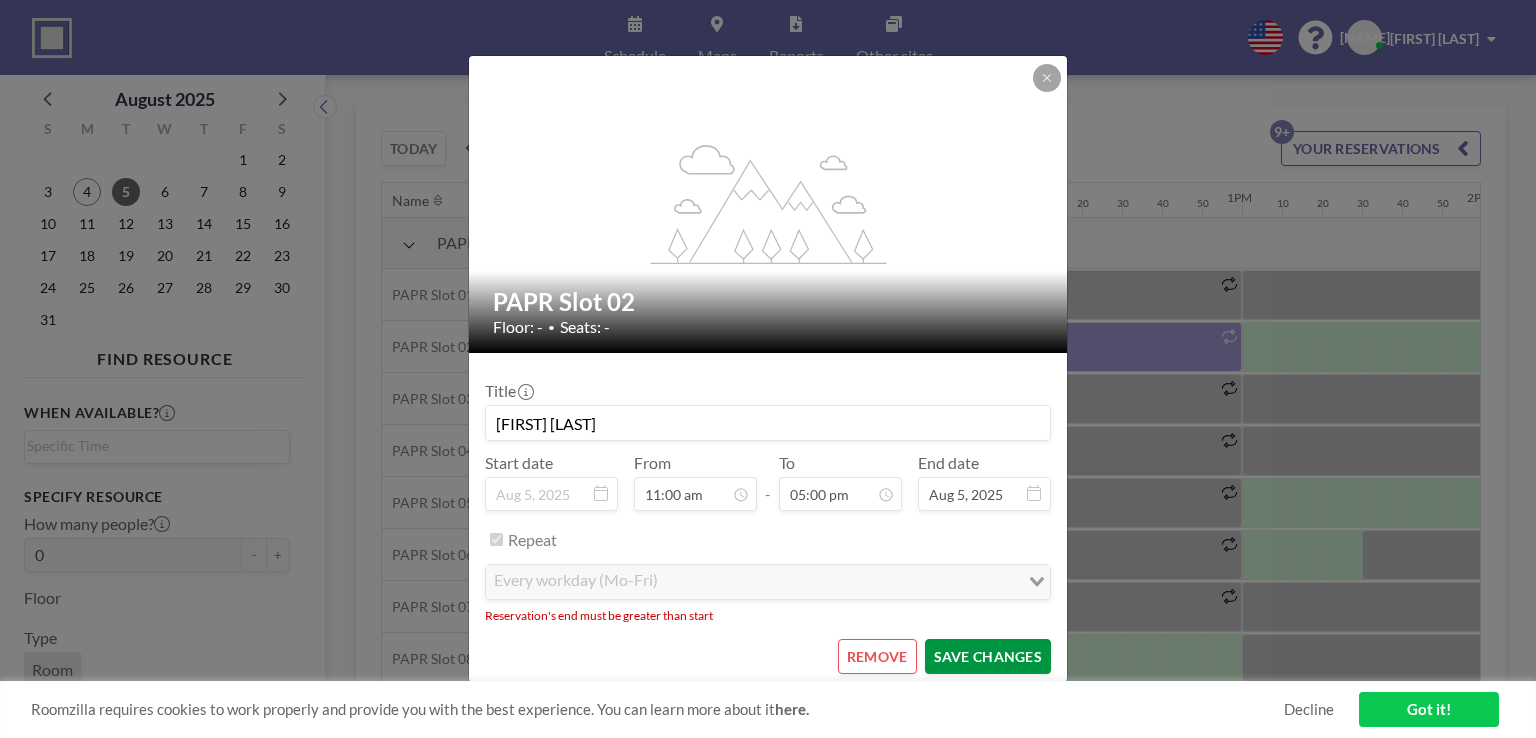 click on "SAVE CHANGES" at bounding box center (988, 656) 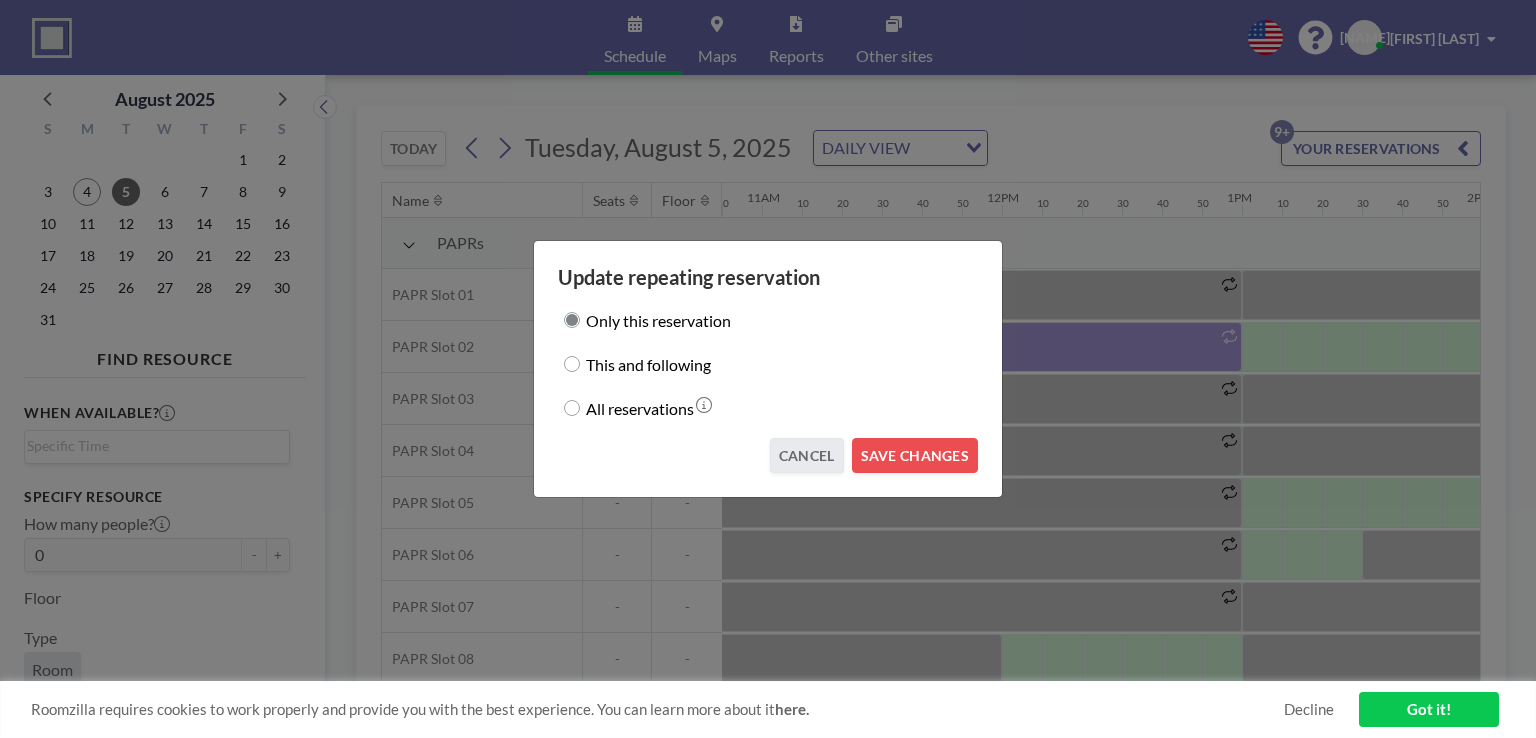 click on "All reservations" at bounding box center [572, 408] 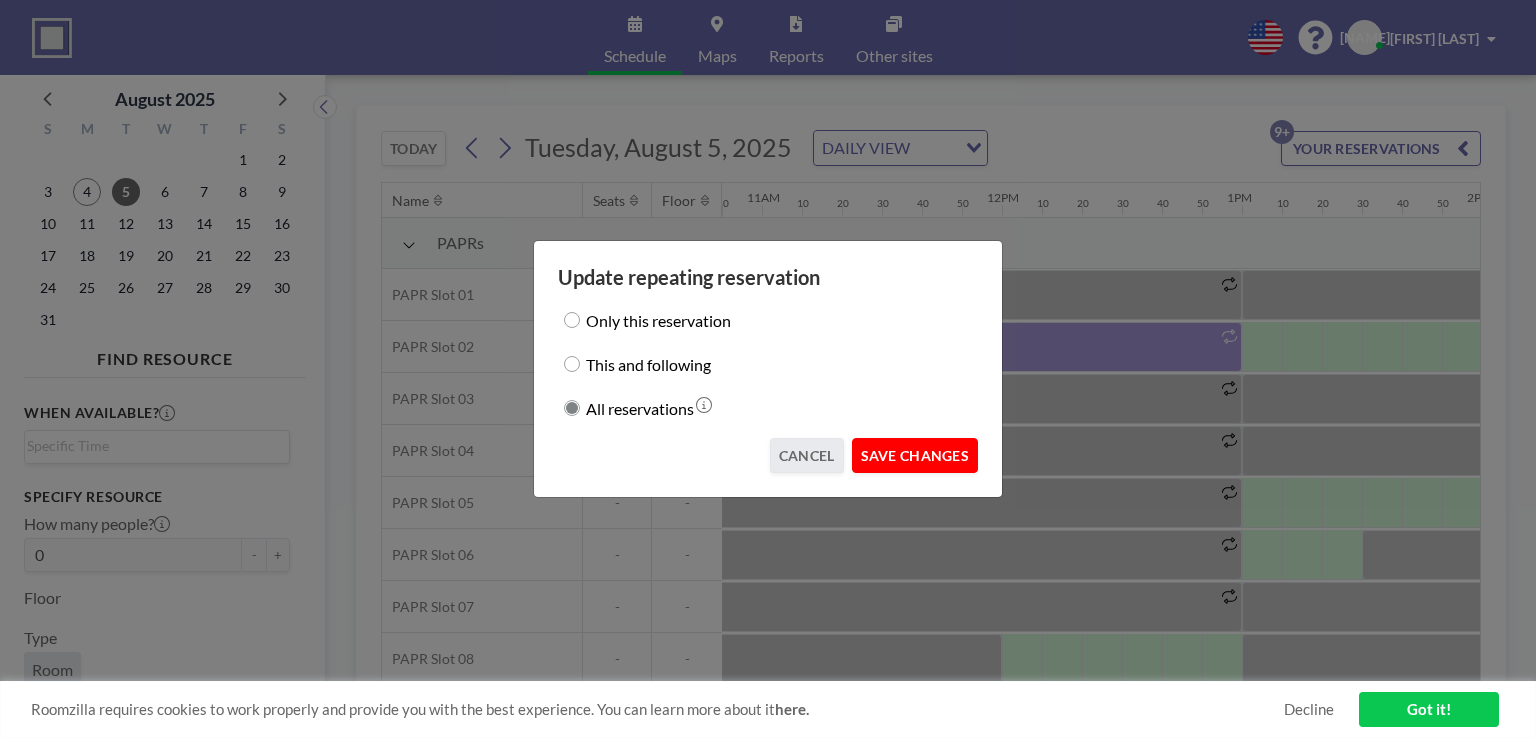 click on "SAVE CHANGES" at bounding box center (915, 455) 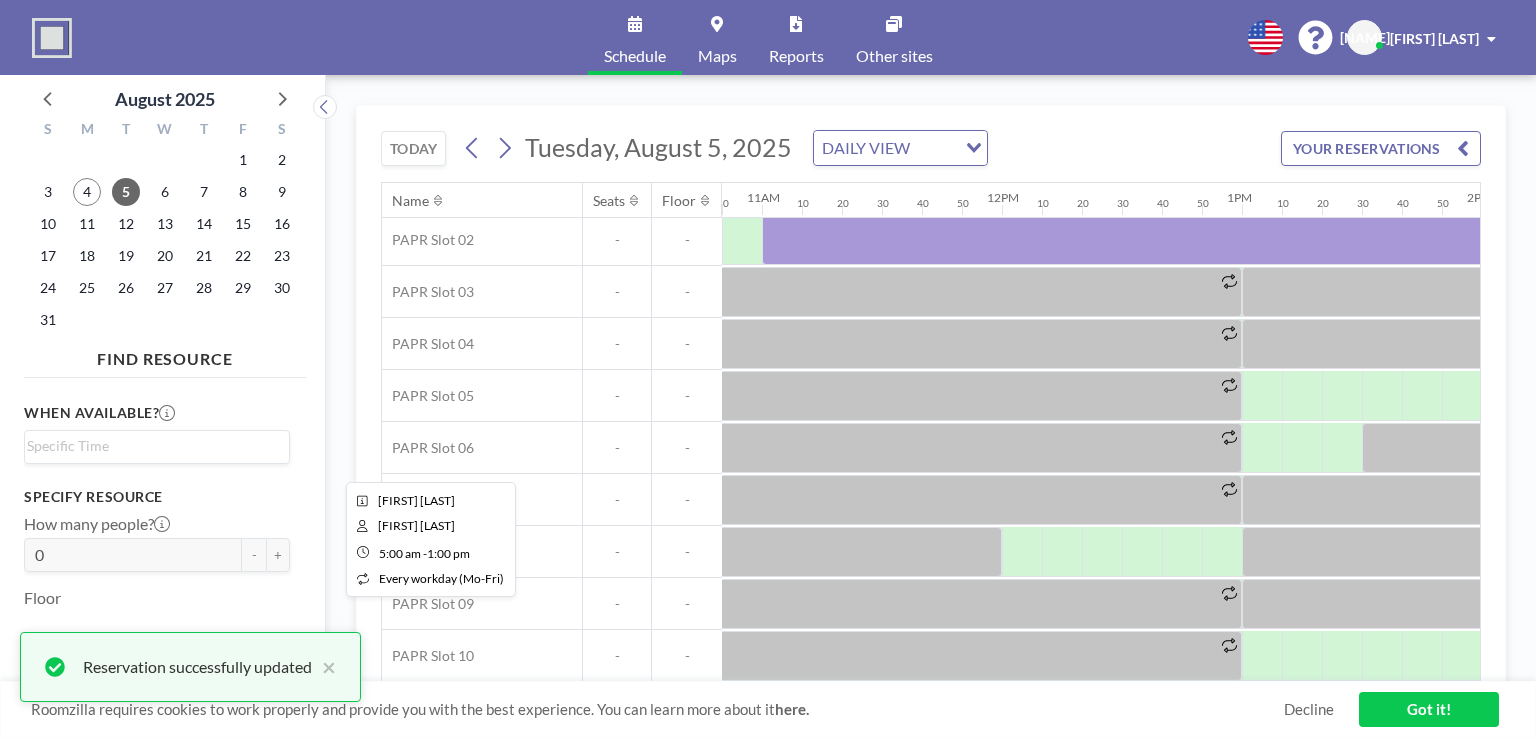 scroll, scrollTop: 116, scrollLeft: 2600, axis: both 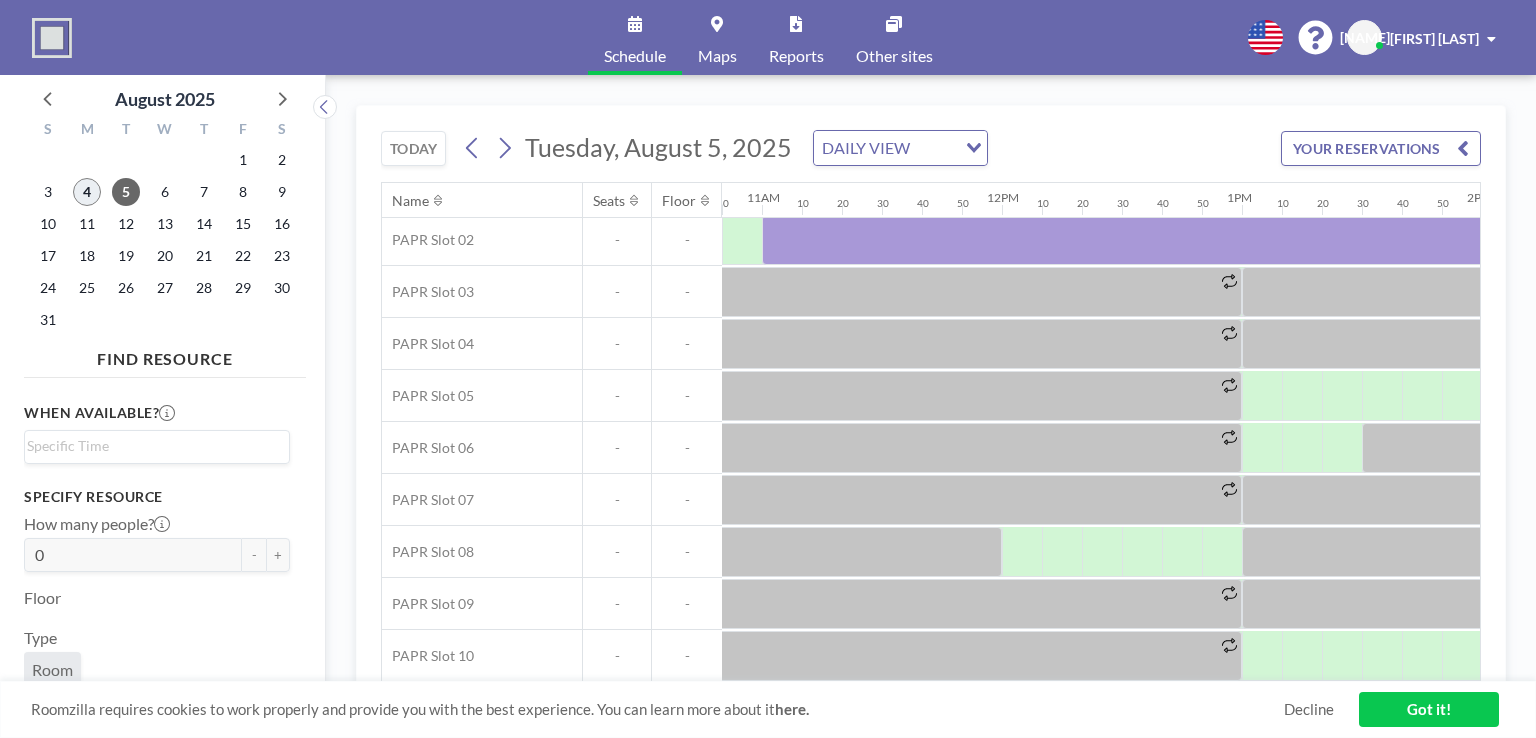 click on "4" at bounding box center [87, 192] 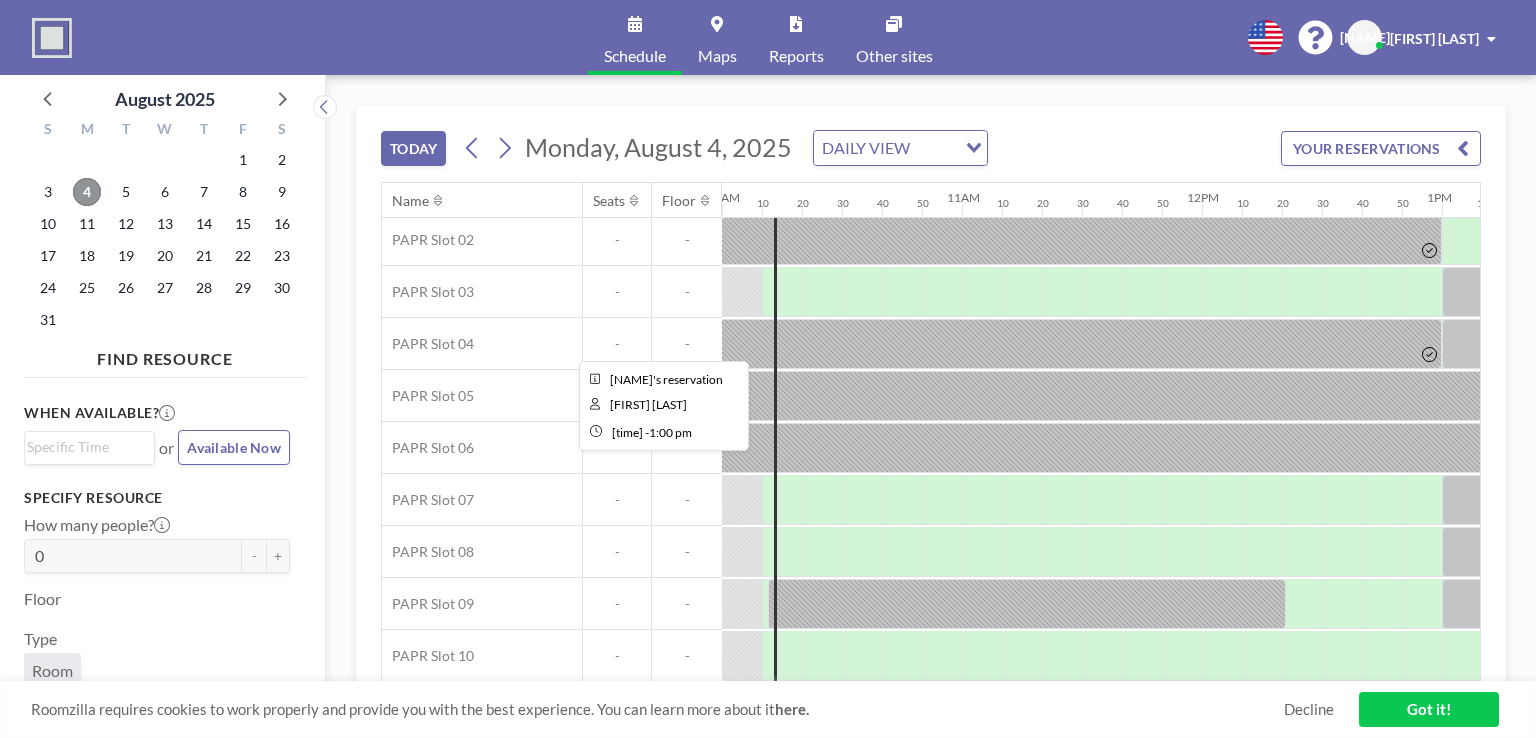 scroll, scrollTop: 0, scrollLeft: 2400, axis: horizontal 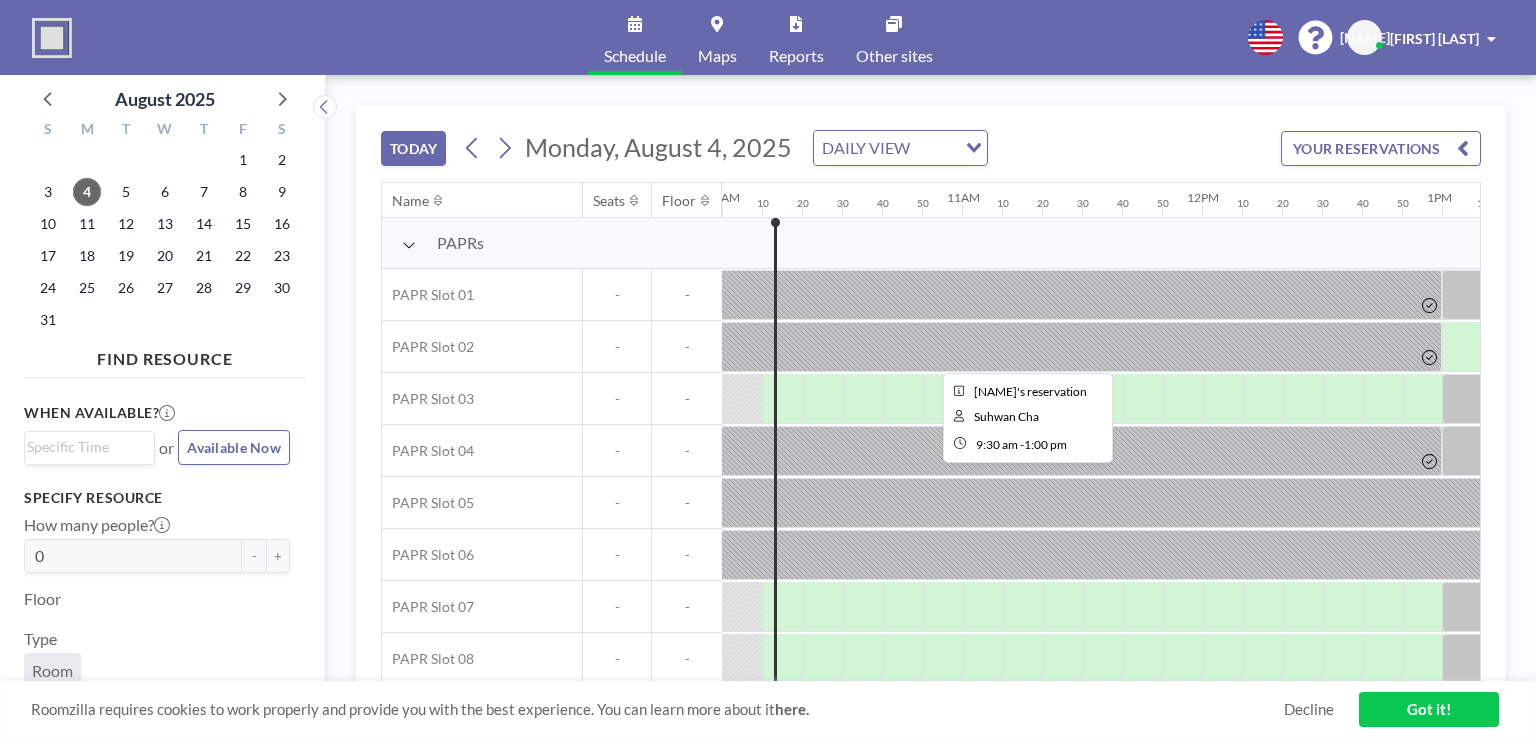 click at bounding box center (1022, 347) 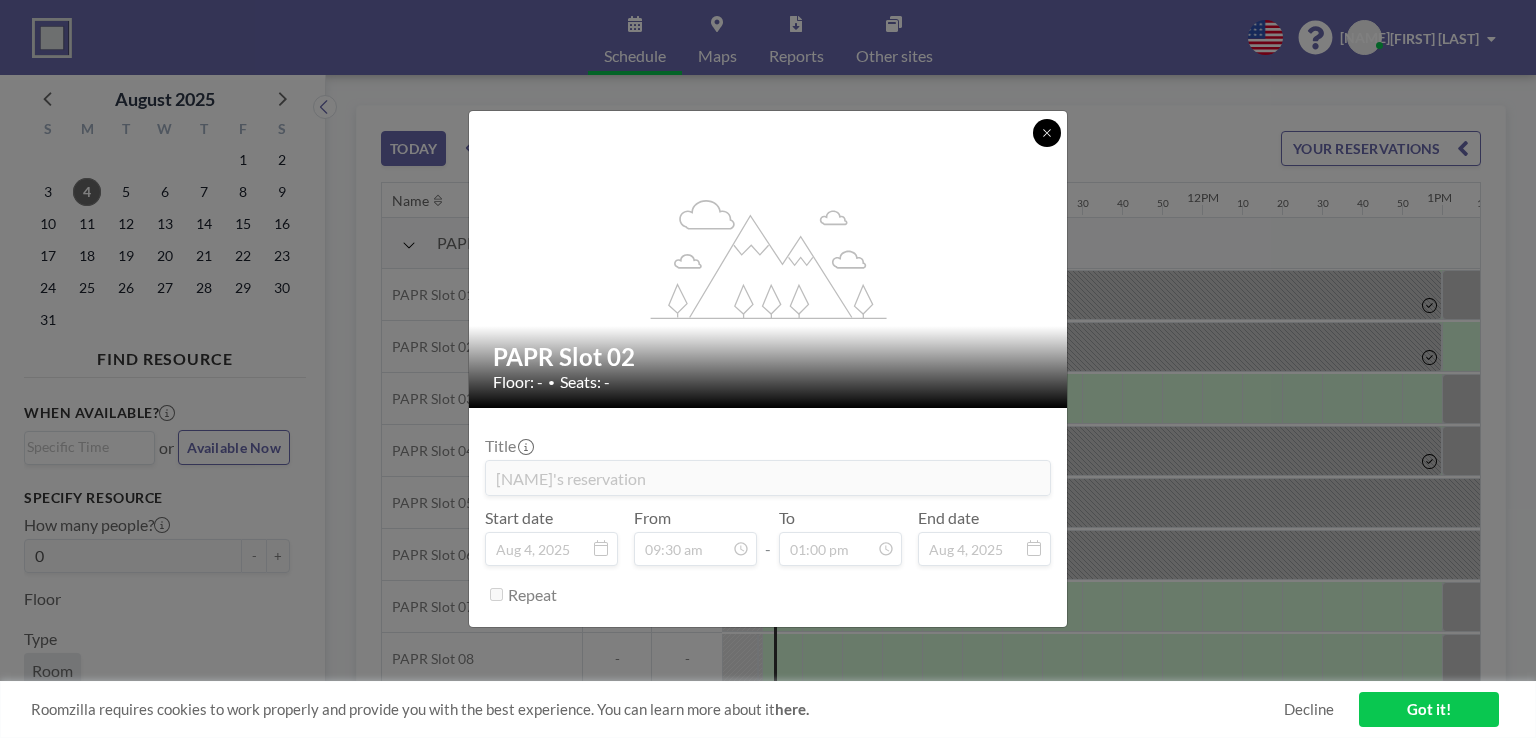 click 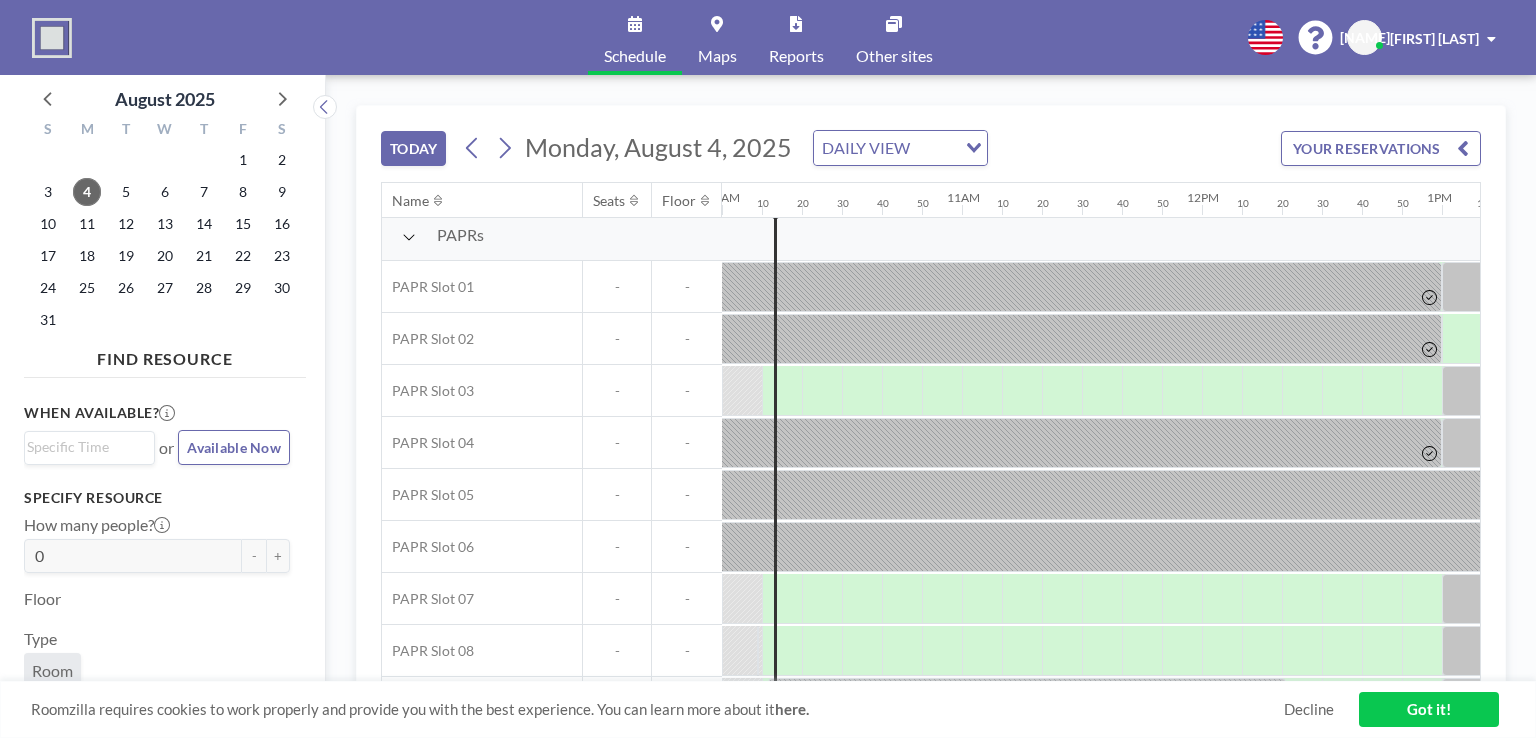 scroll, scrollTop: 0, scrollLeft: 2400, axis: horizontal 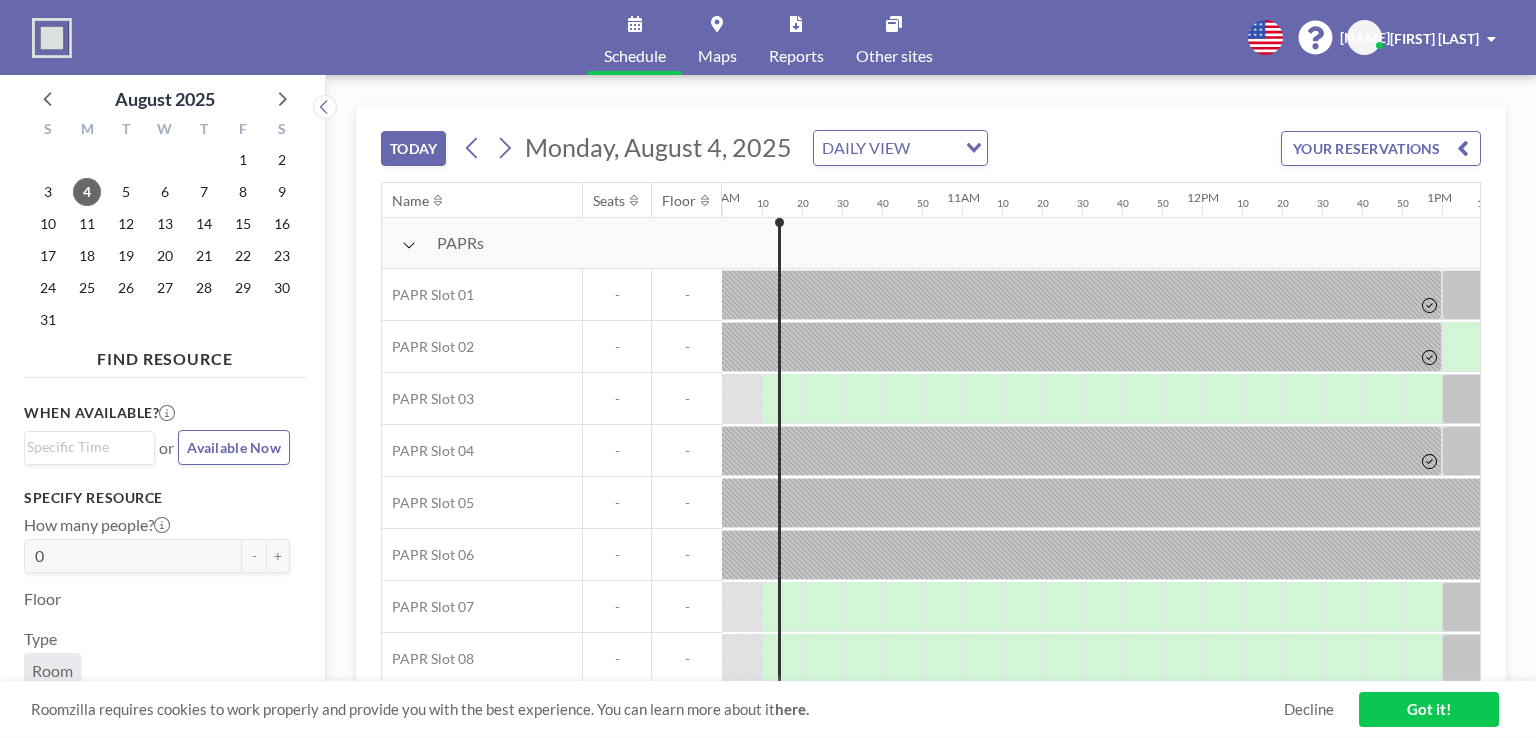 click at bounding box center [742, 294] 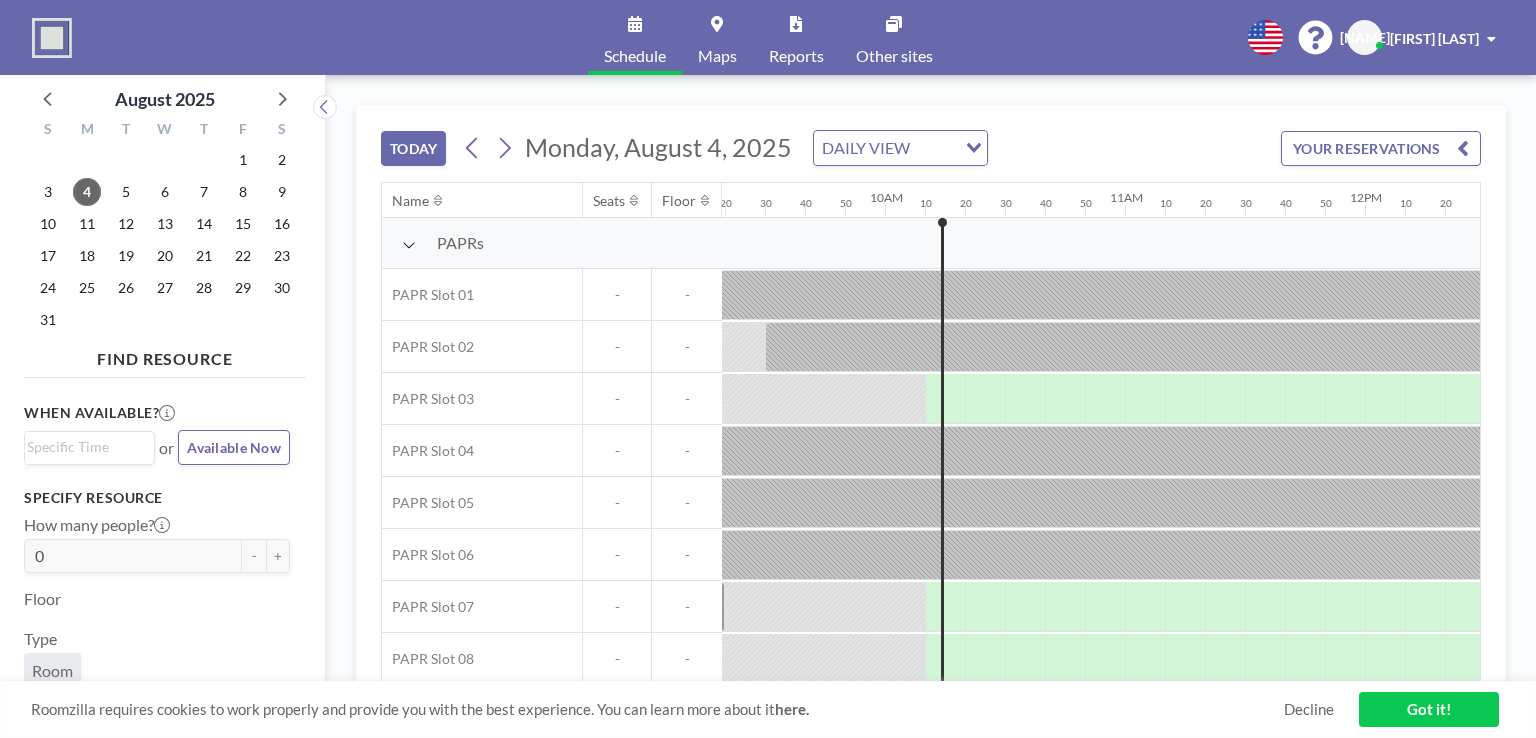scroll, scrollTop: 0, scrollLeft: 2256, axis: horizontal 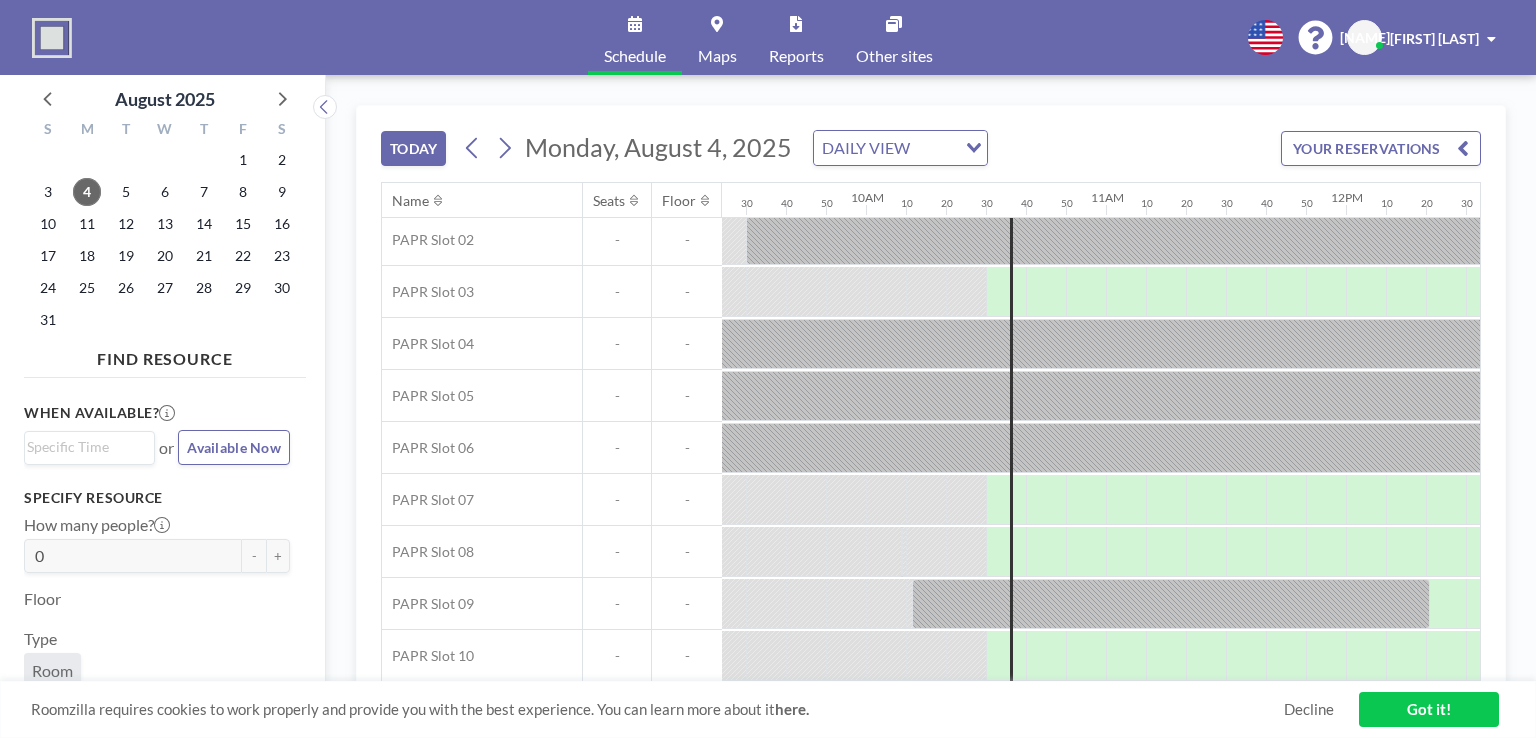 click at bounding box center [1463, 148] 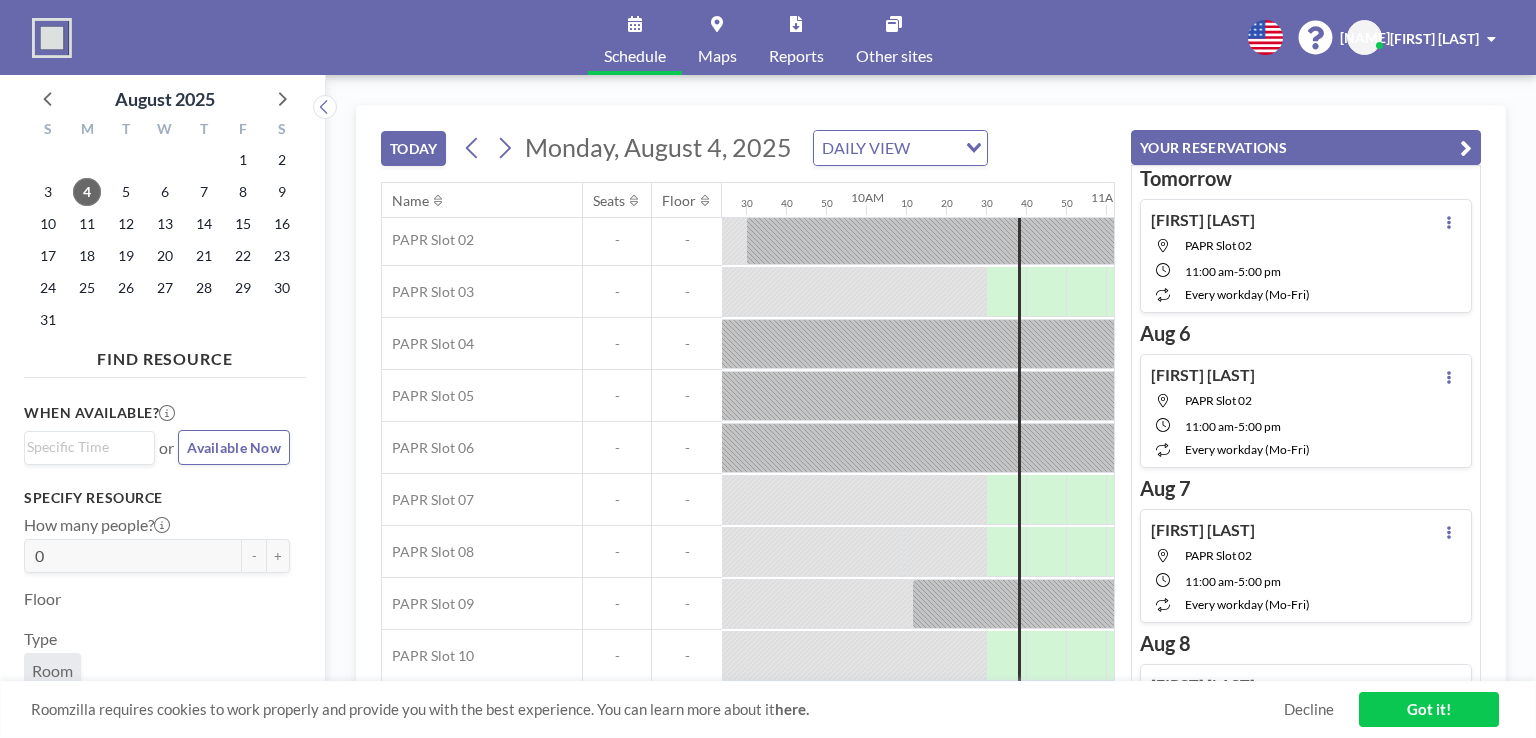 click at bounding box center (846, 187) 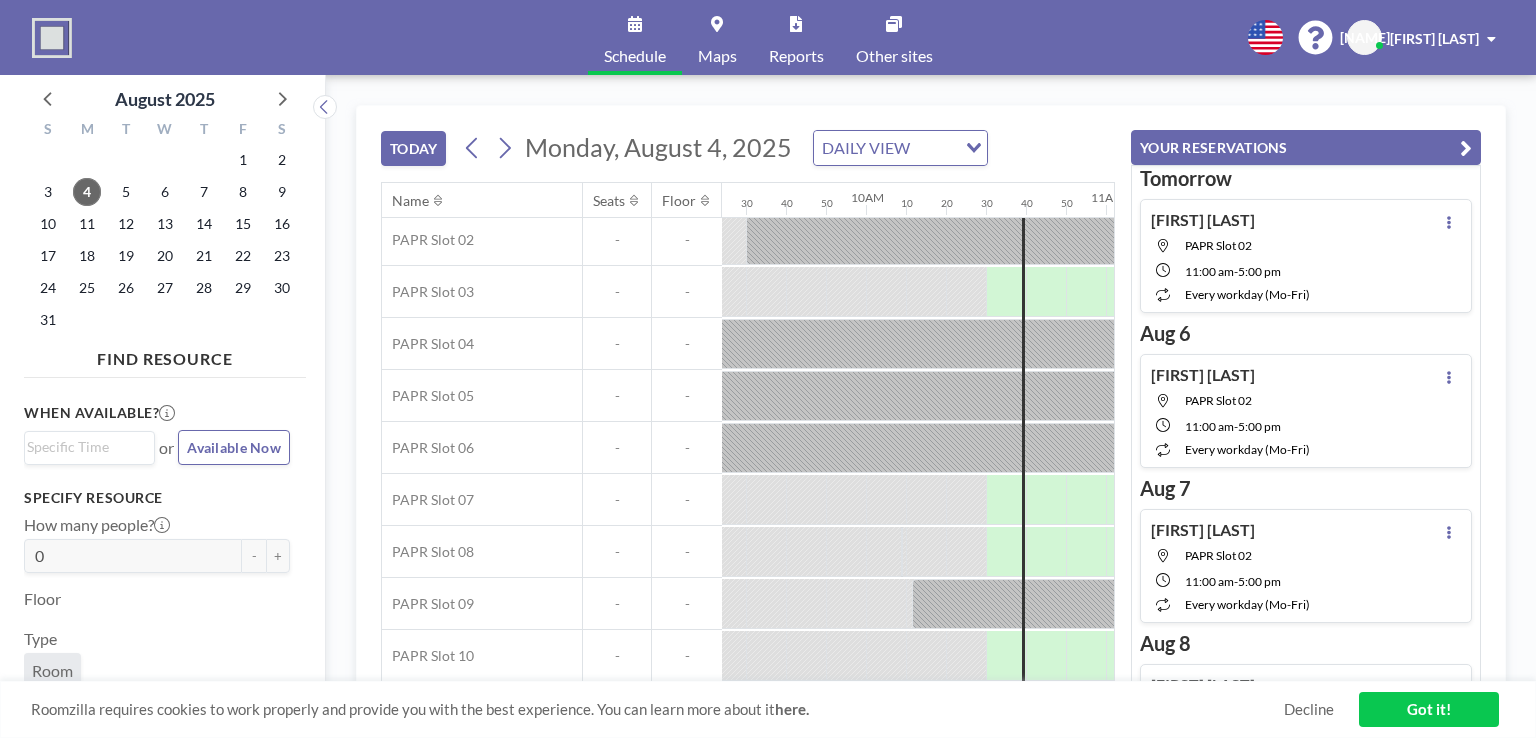 click on "TODAY  [DAY_OF_WEEK], [MONTH] [DAY], [YEAR]
DAILY VIEW
Loading..." at bounding box center (748, 144) 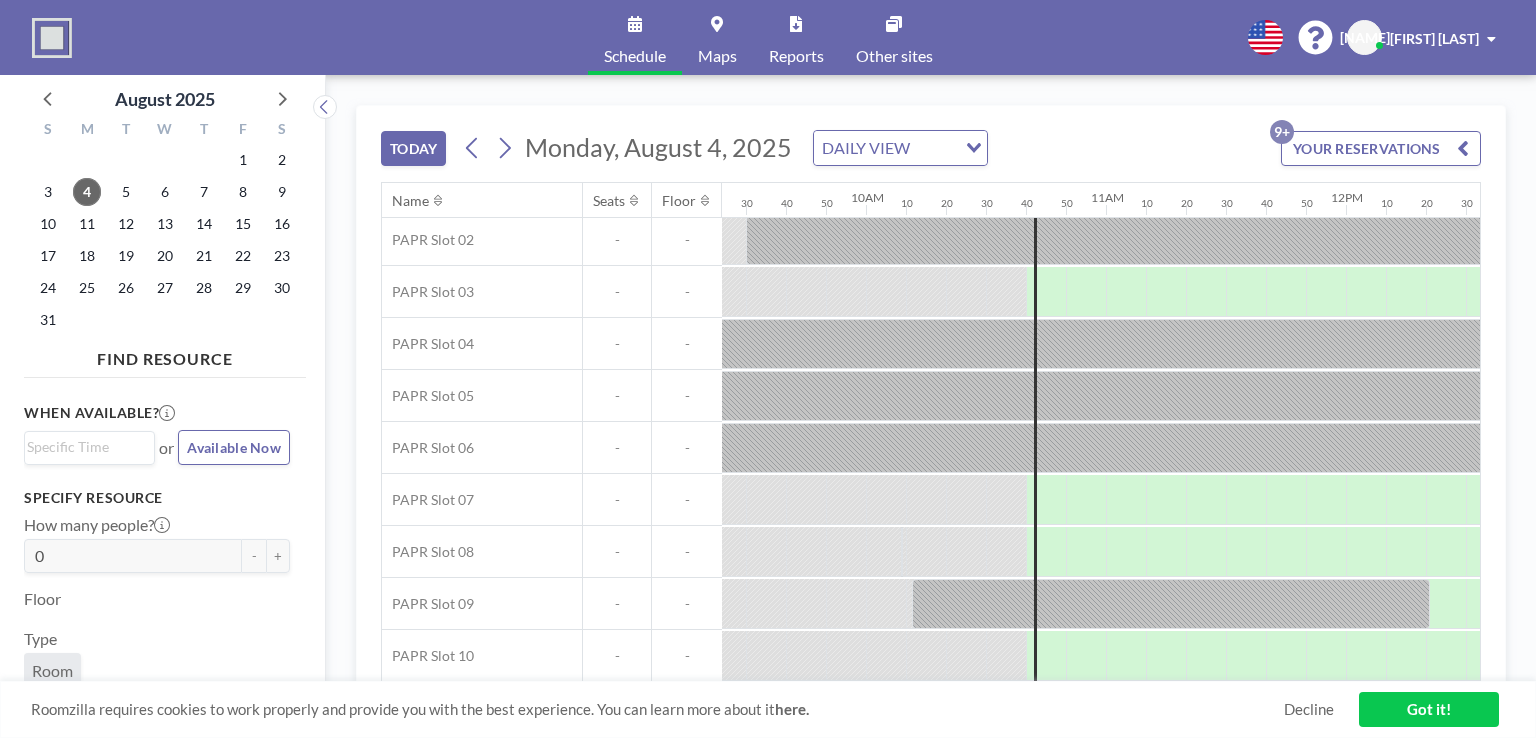 click on "YOUR RESERVATIONS   9+" at bounding box center [1381, 148] 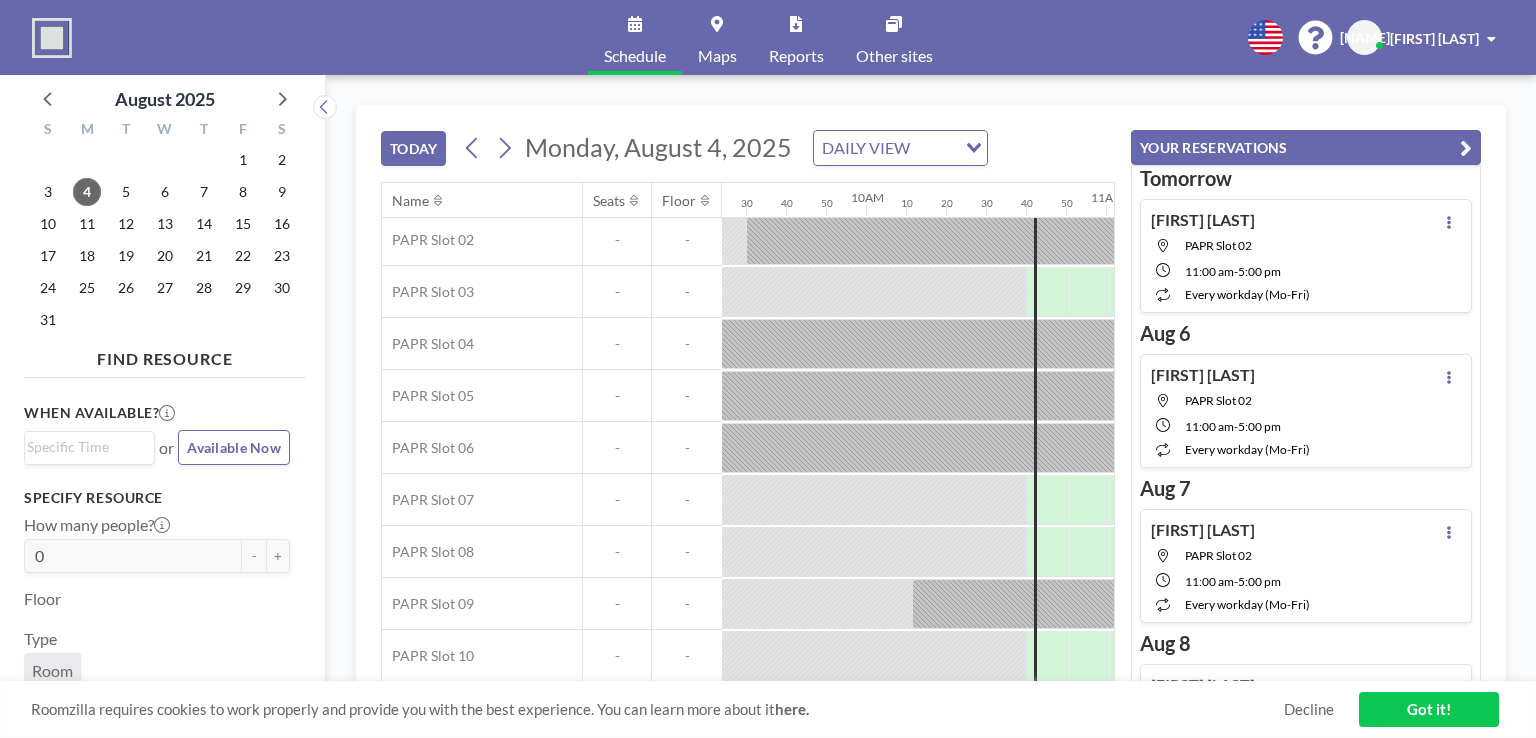 click on "[TIME]  -  [TIME]" at bounding box center [1247, 270] 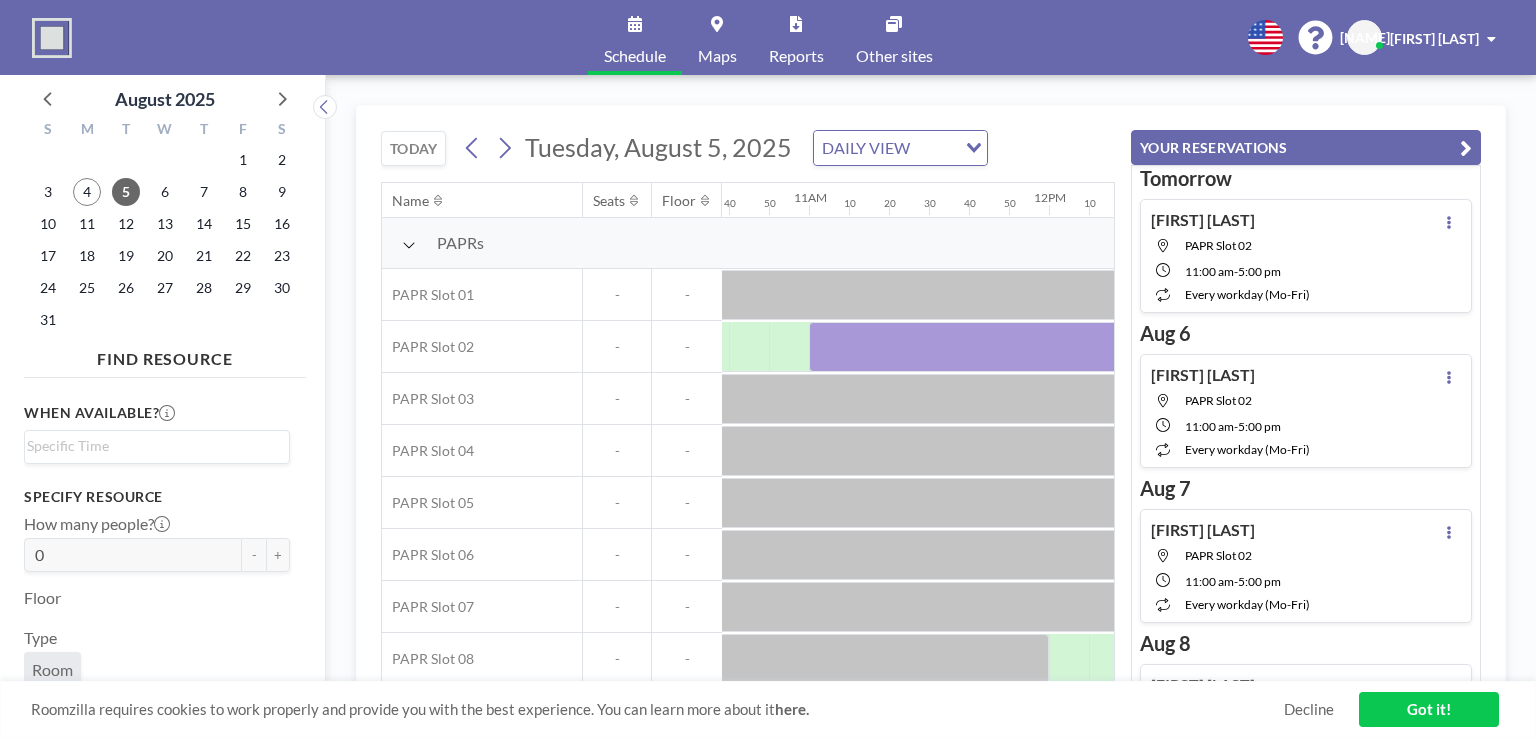 scroll, scrollTop: 0, scrollLeft: 2600, axis: horizontal 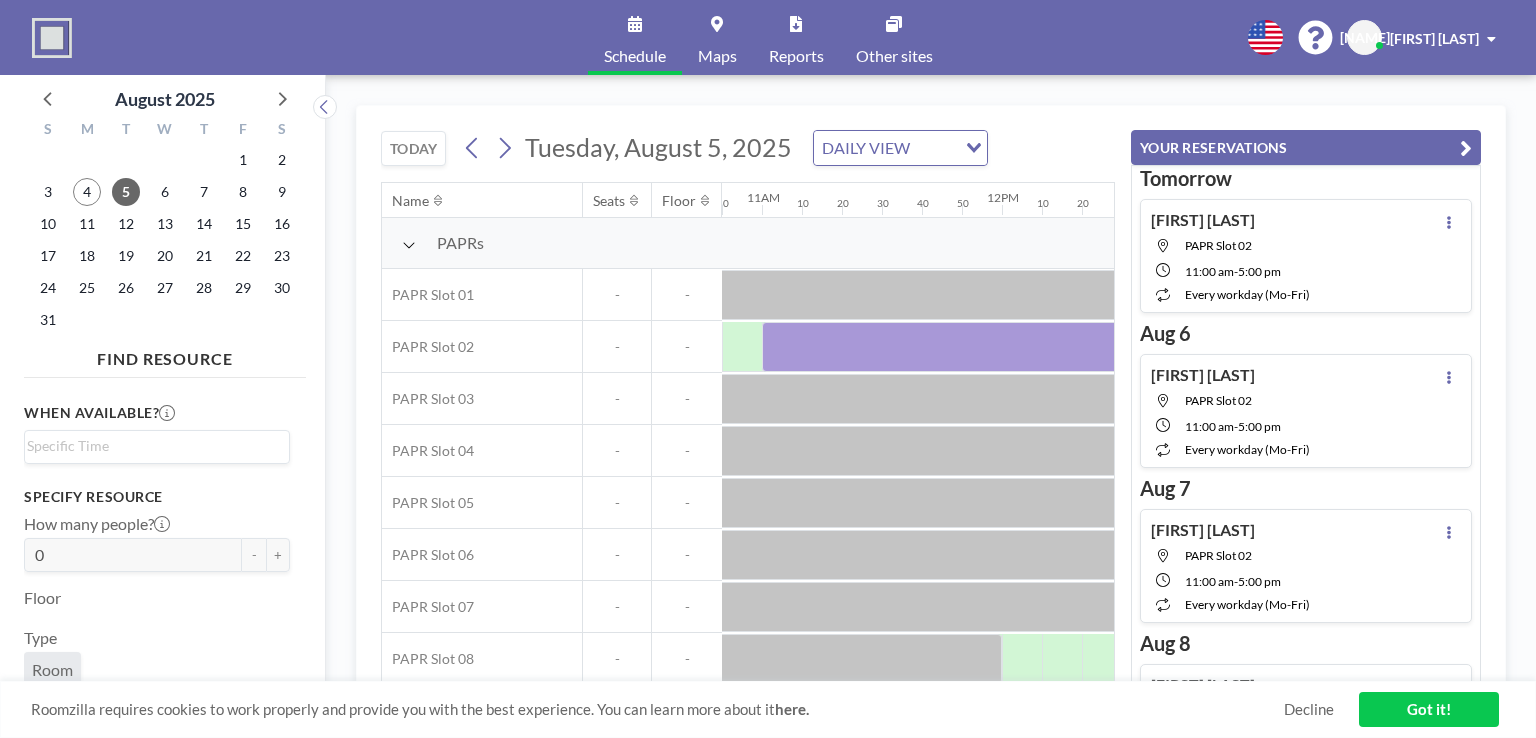 click at bounding box center (1466, 148) 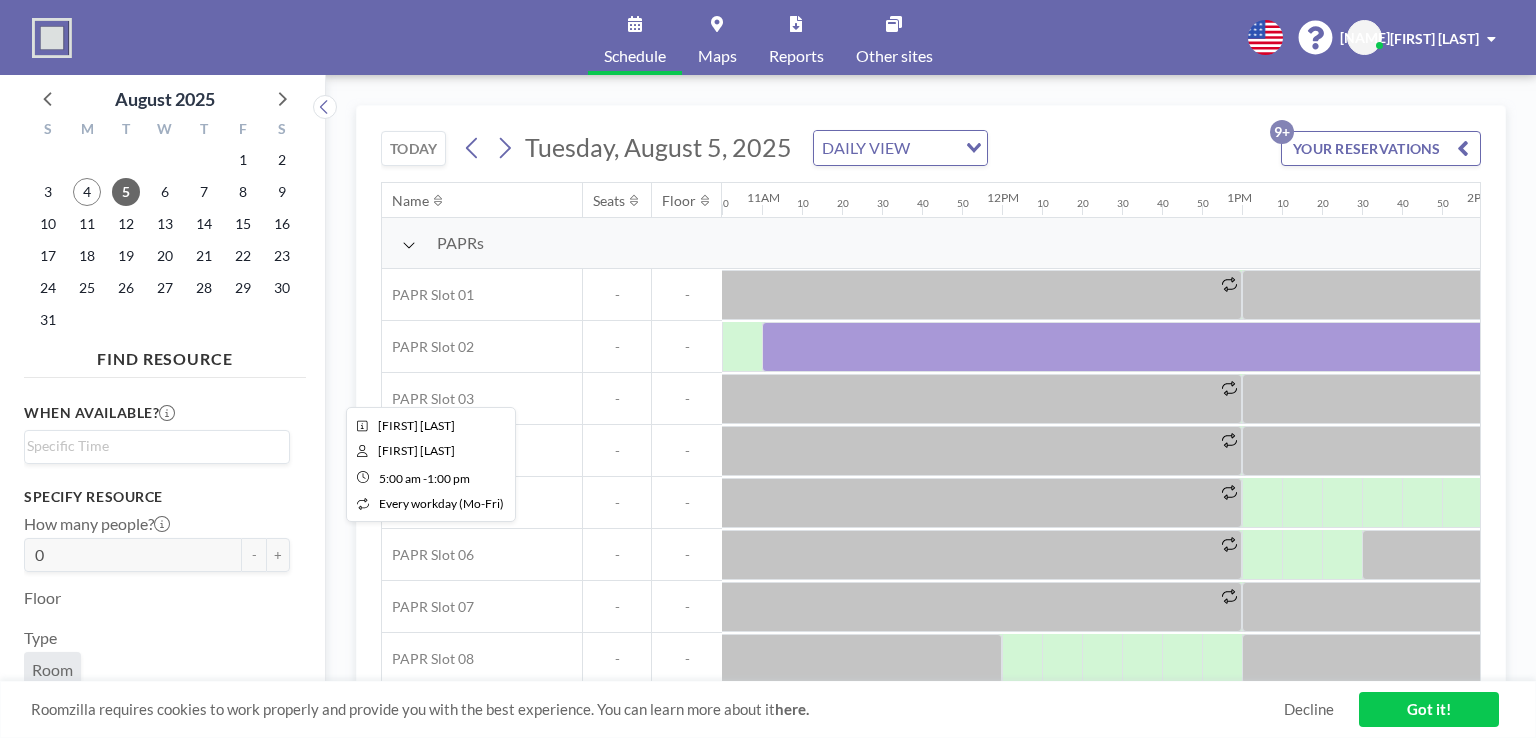 scroll, scrollTop: 0, scrollLeft: 2600, axis: horizontal 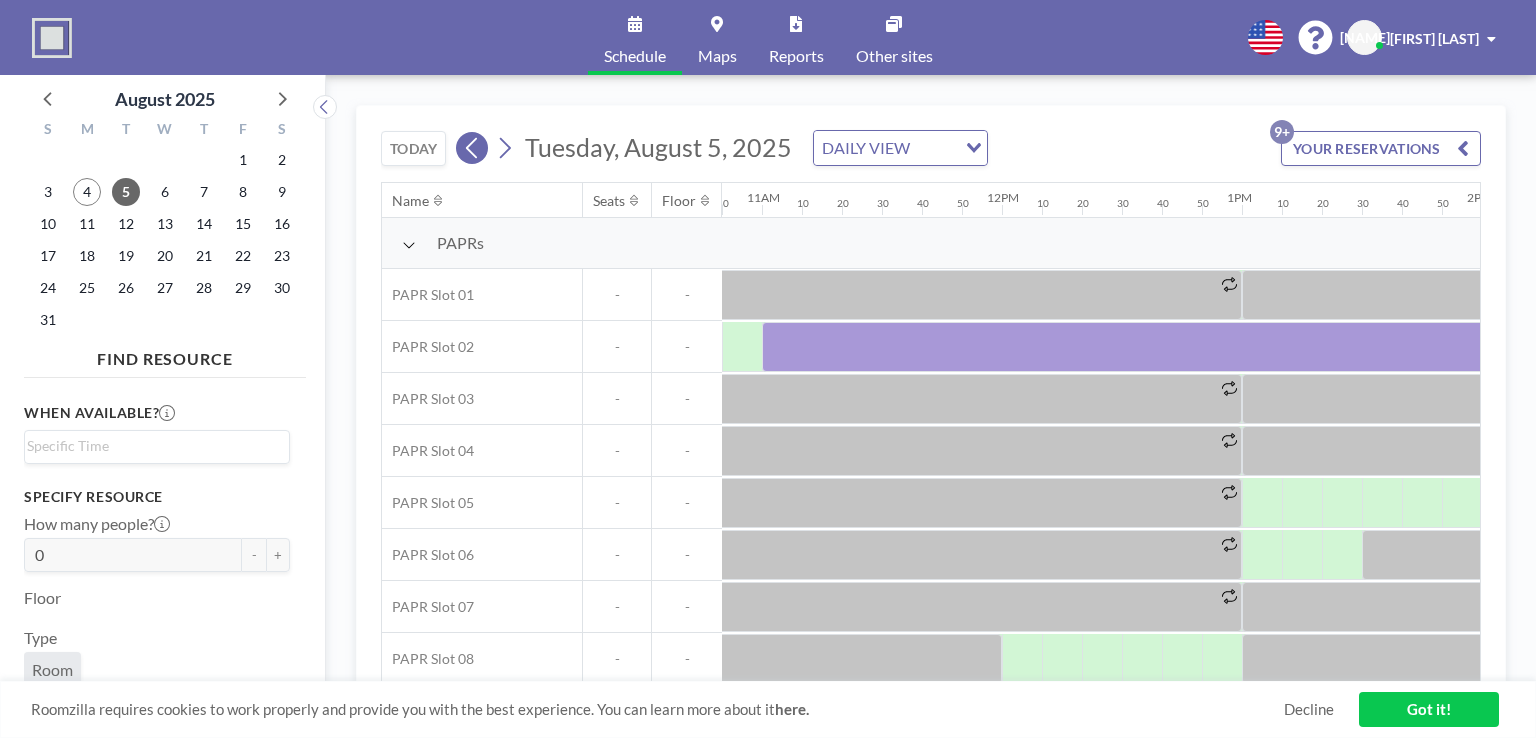 click 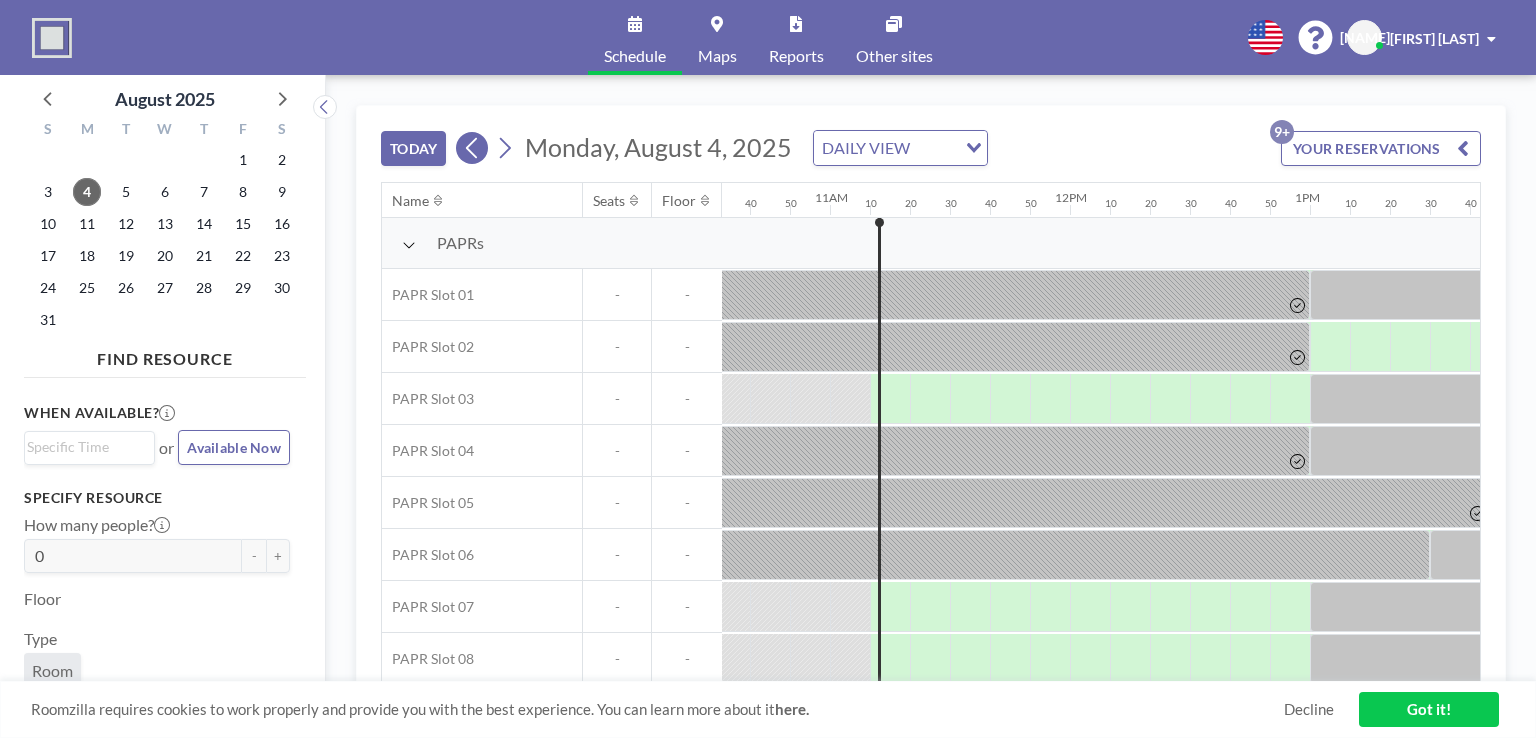 scroll, scrollTop: 0, scrollLeft: 2640, axis: horizontal 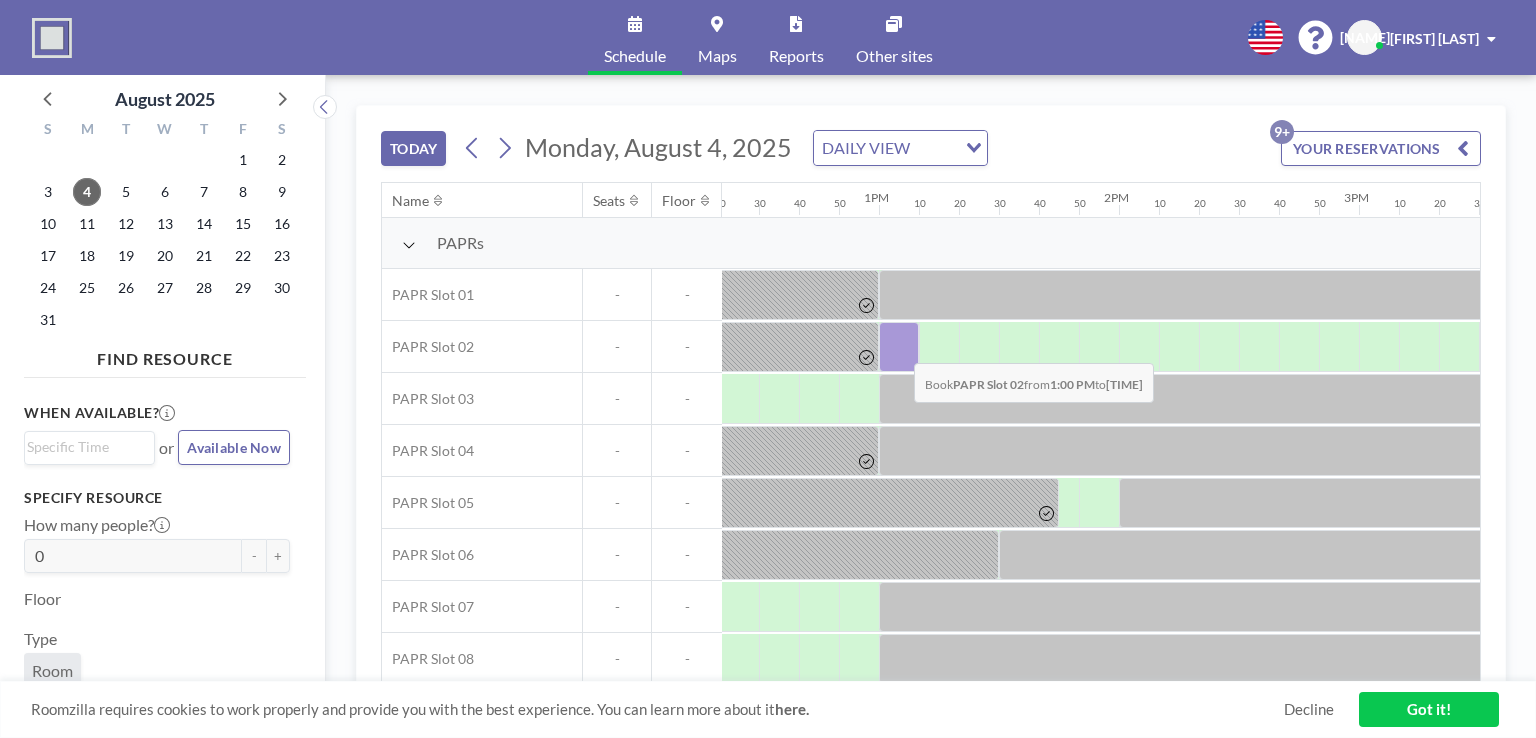 click at bounding box center [899, 347] 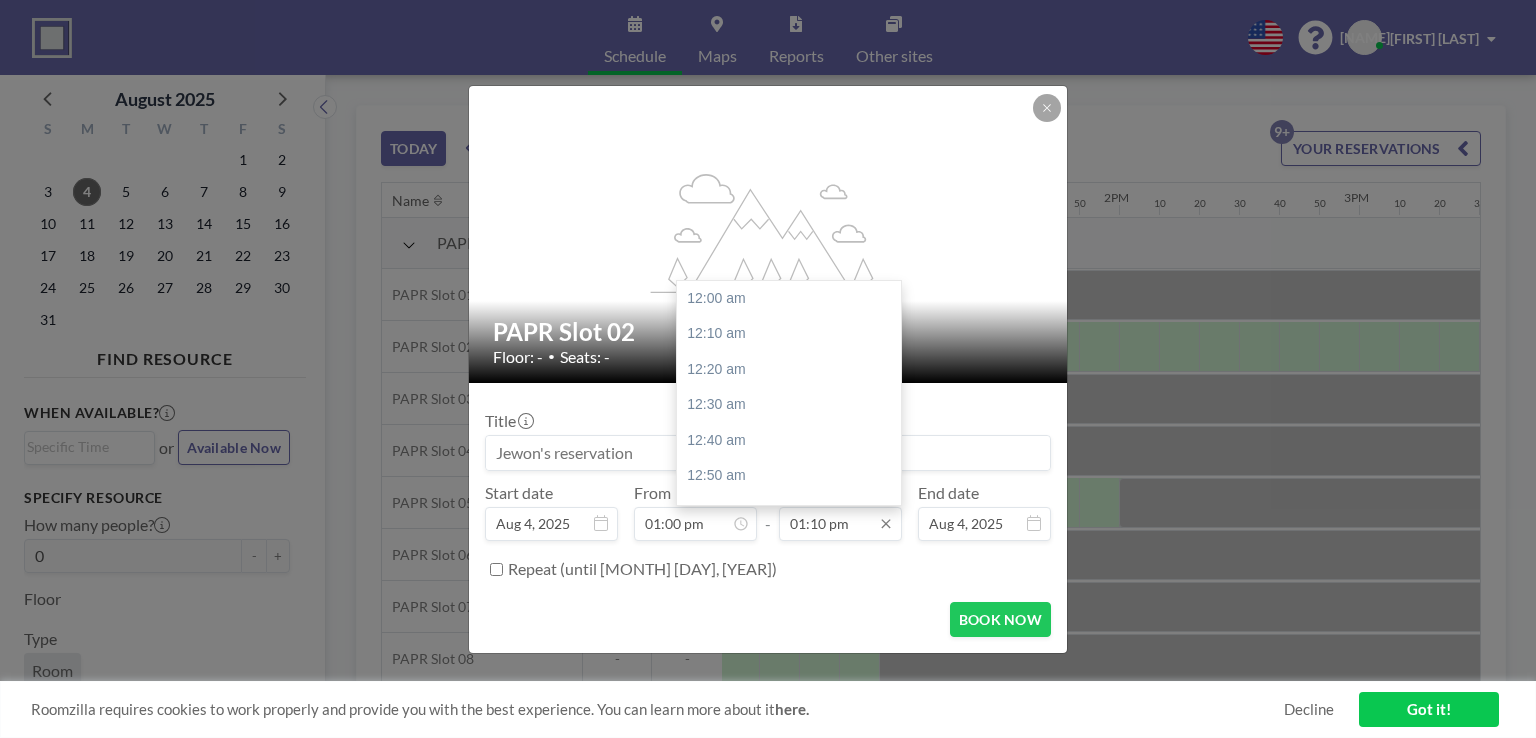 scroll, scrollTop: 356, scrollLeft: 0, axis: vertical 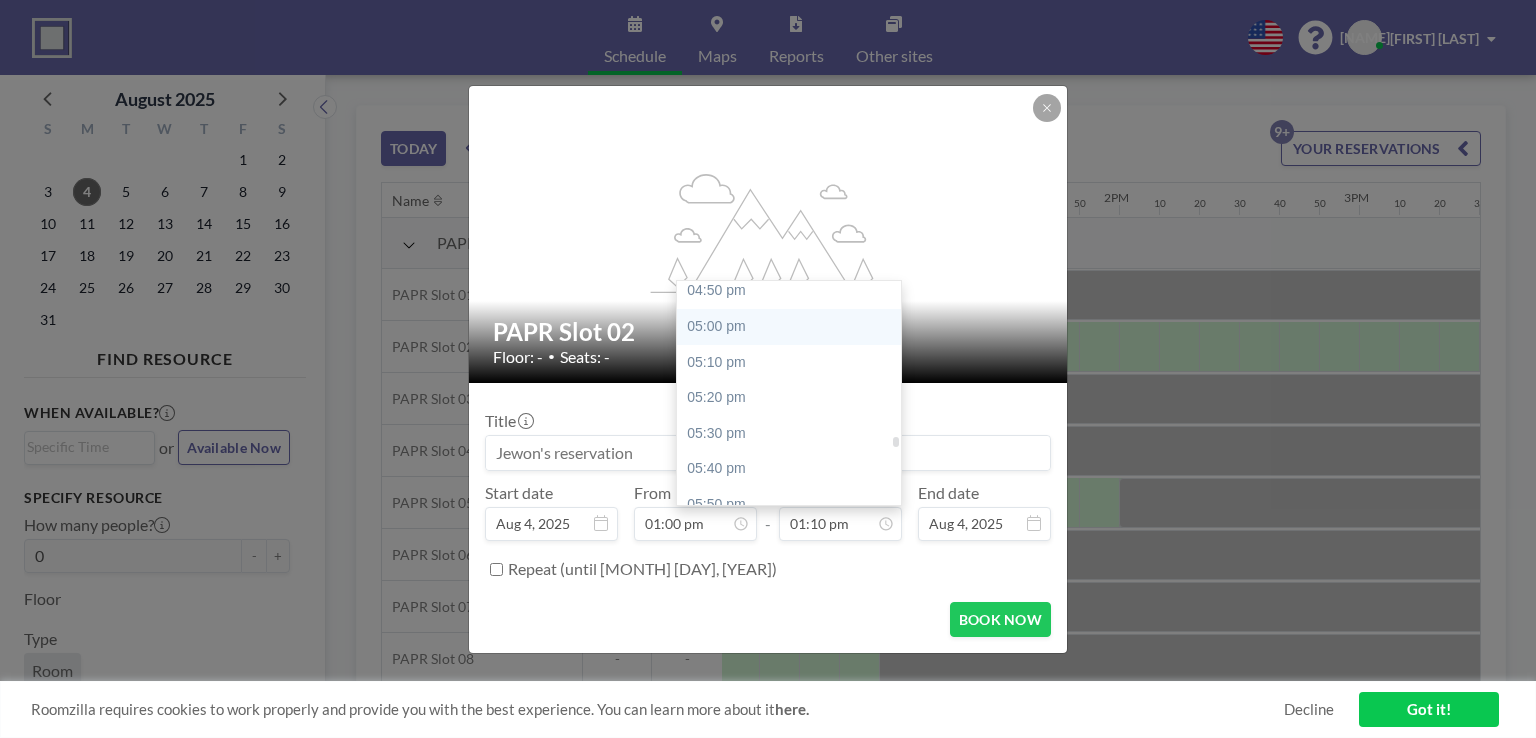 click on "05:00 pm" at bounding box center (794, 327) 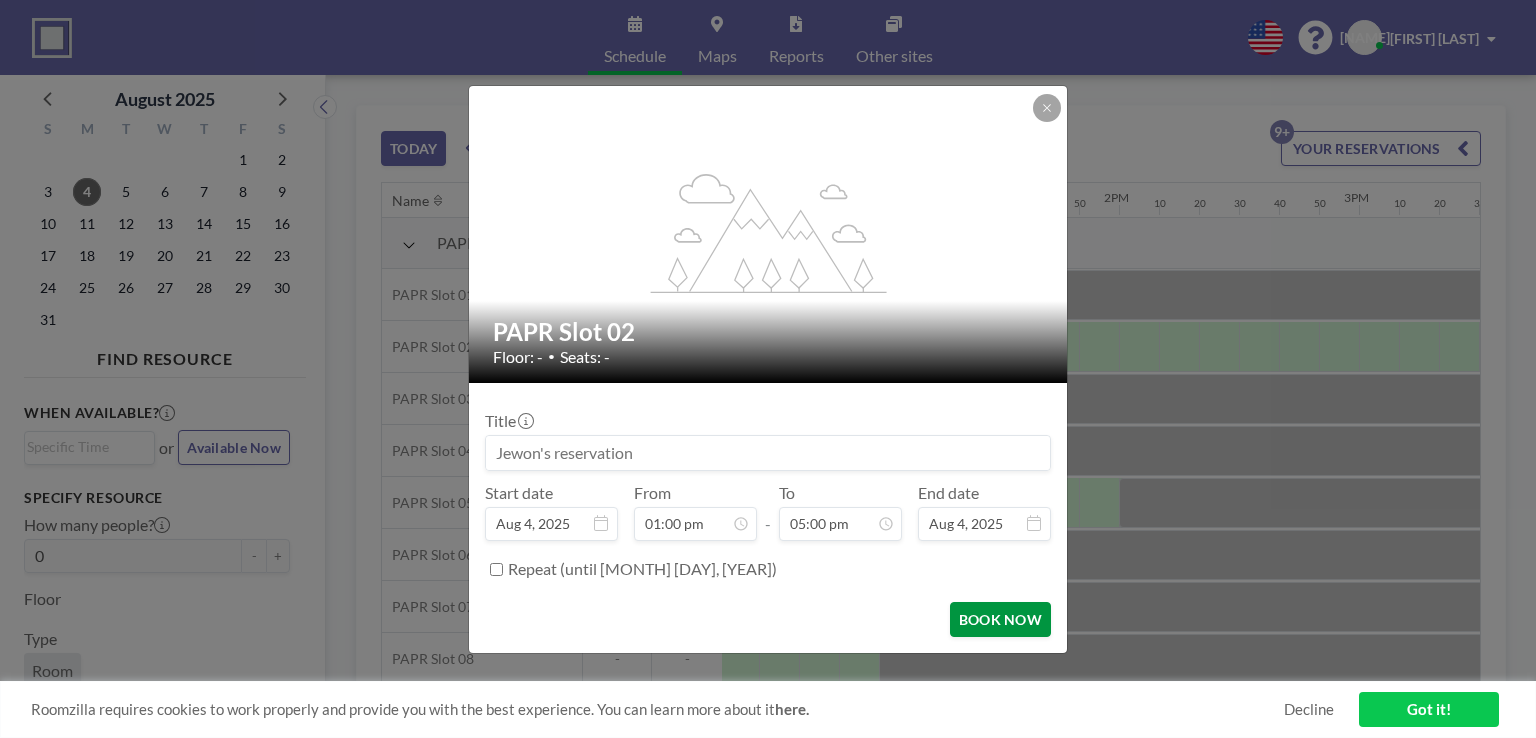 scroll, scrollTop: 3631, scrollLeft: 0, axis: vertical 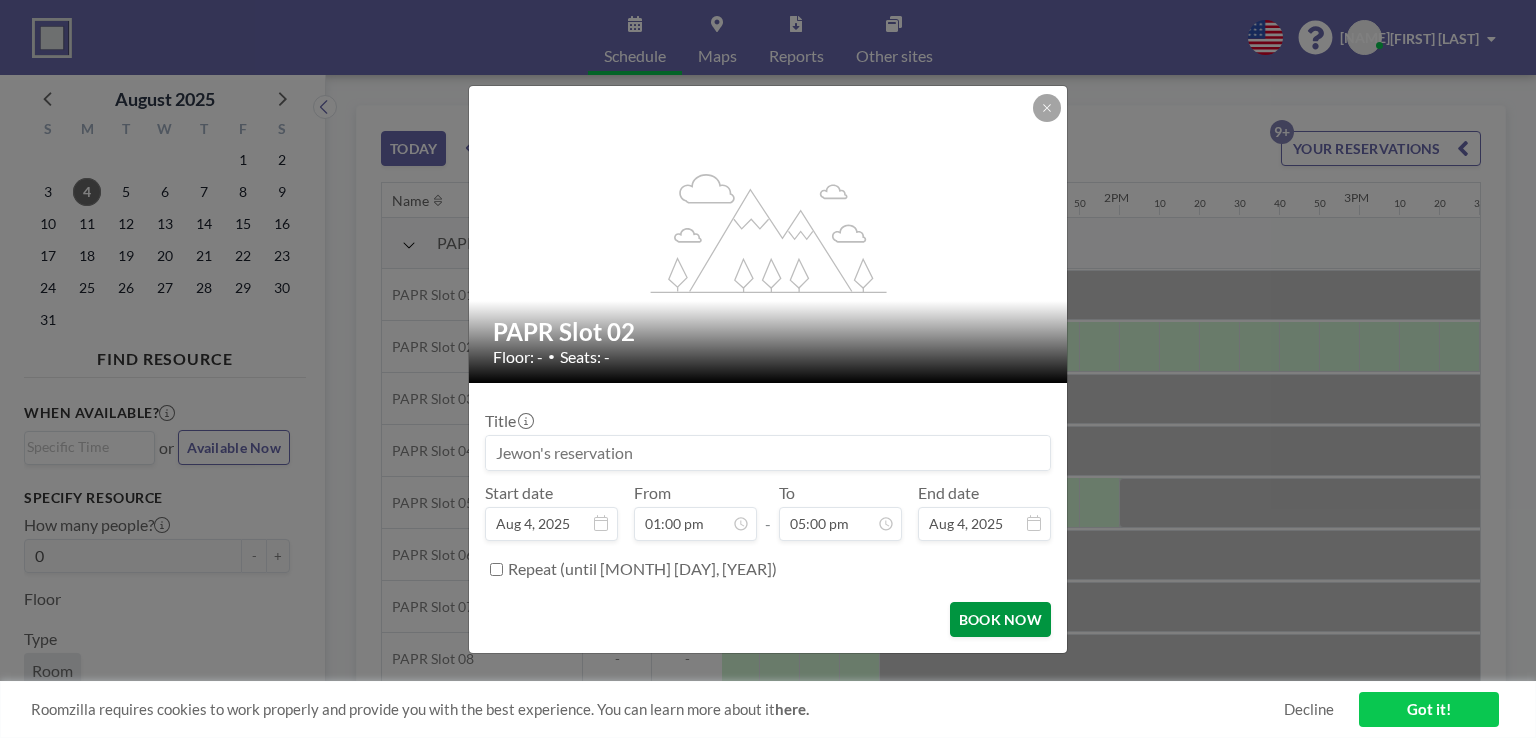 click on "BOOK NOW" at bounding box center [1000, 619] 